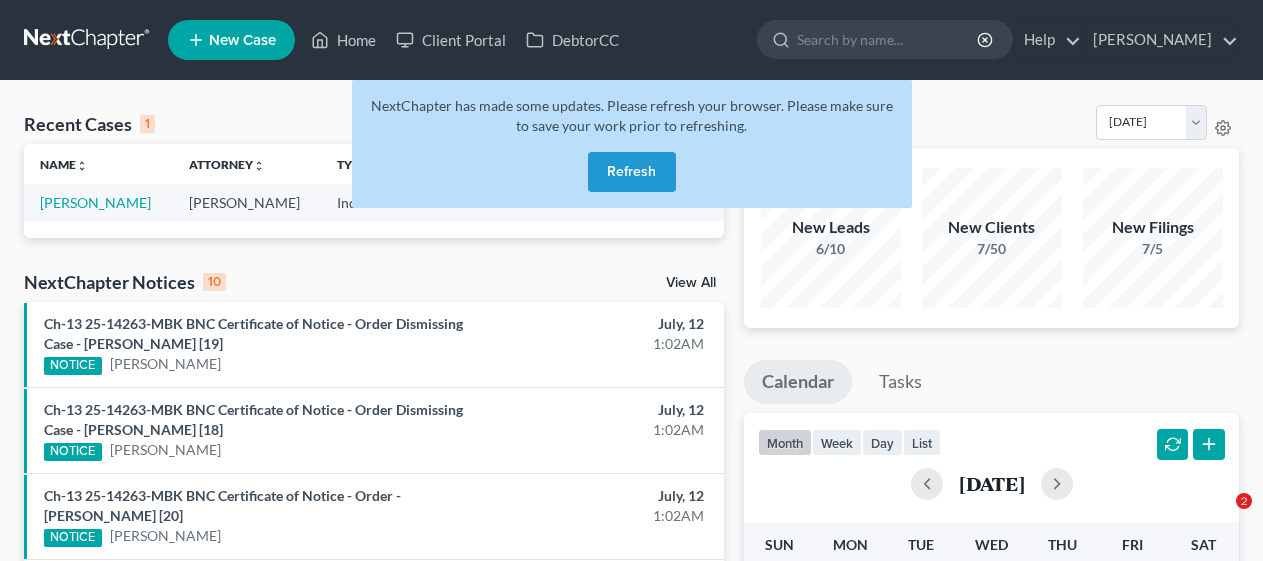 scroll, scrollTop: 0, scrollLeft: 0, axis: both 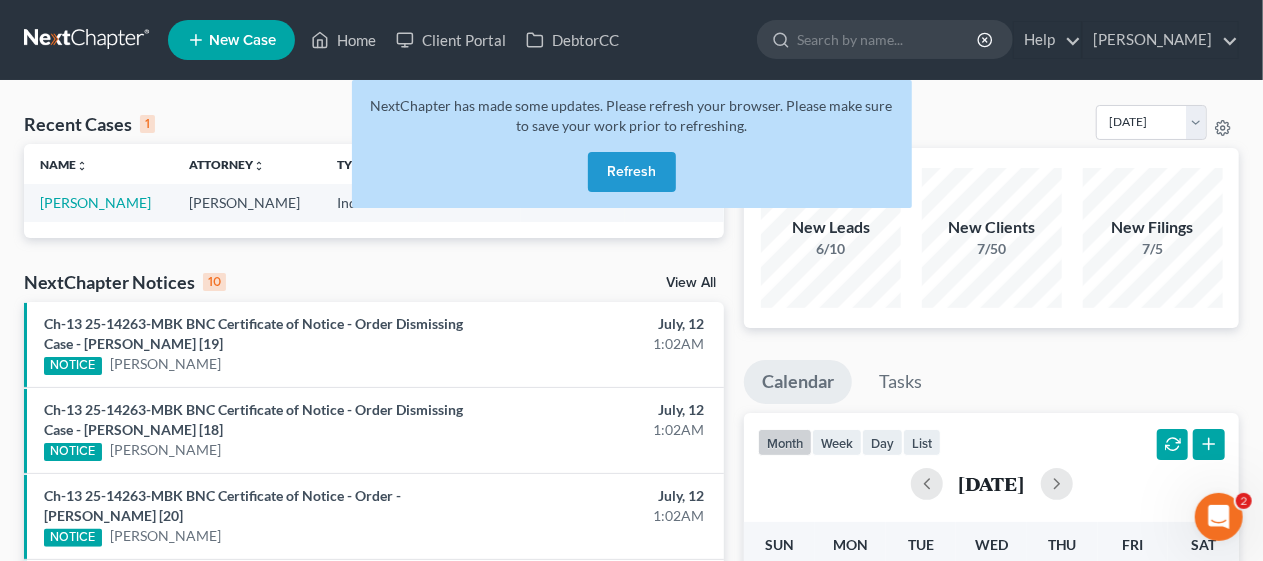 click on "Refresh" at bounding box center (632, 172) 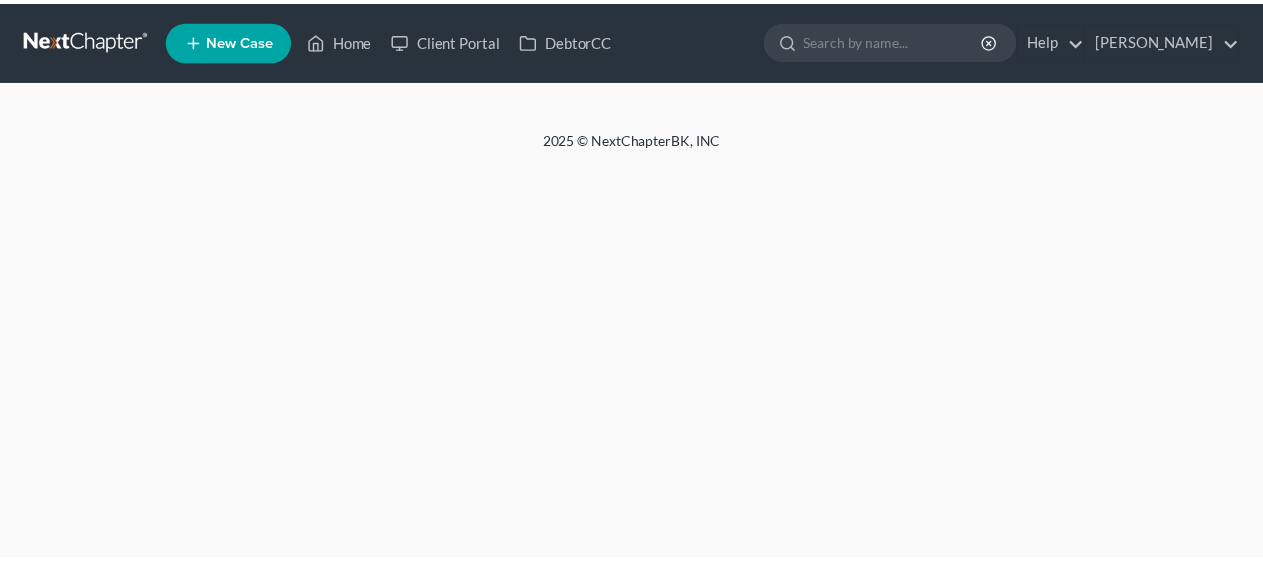 scroll, scrollTop: 0, scrollLeft: 0, axis: both 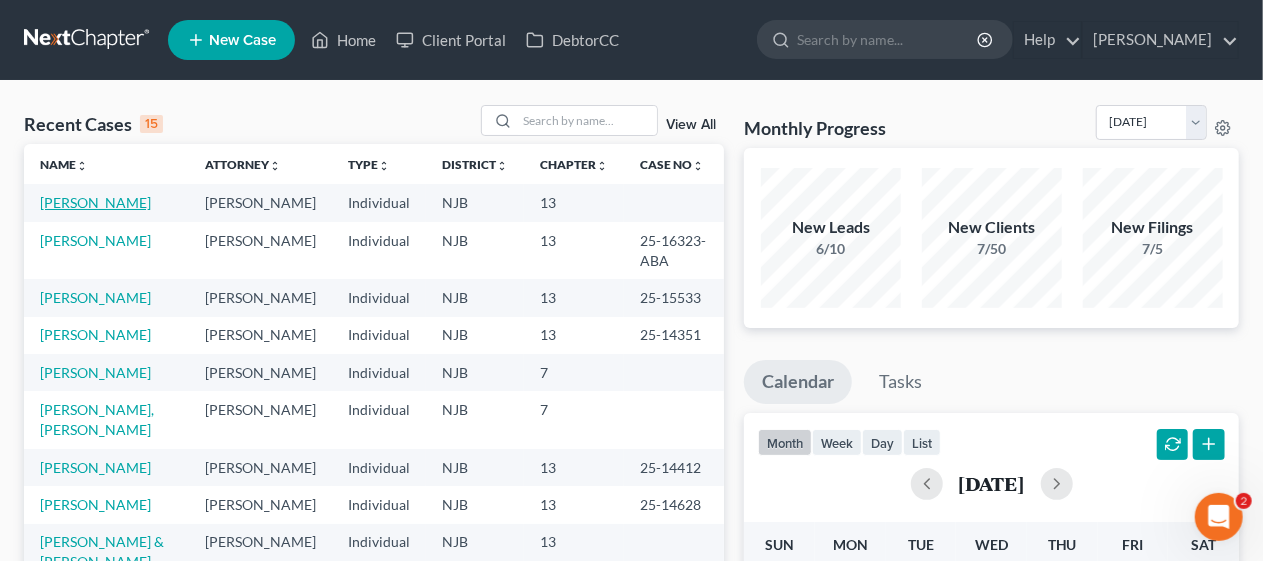 click on "[PERSON_NAME]" at bounding box center (95, 202) 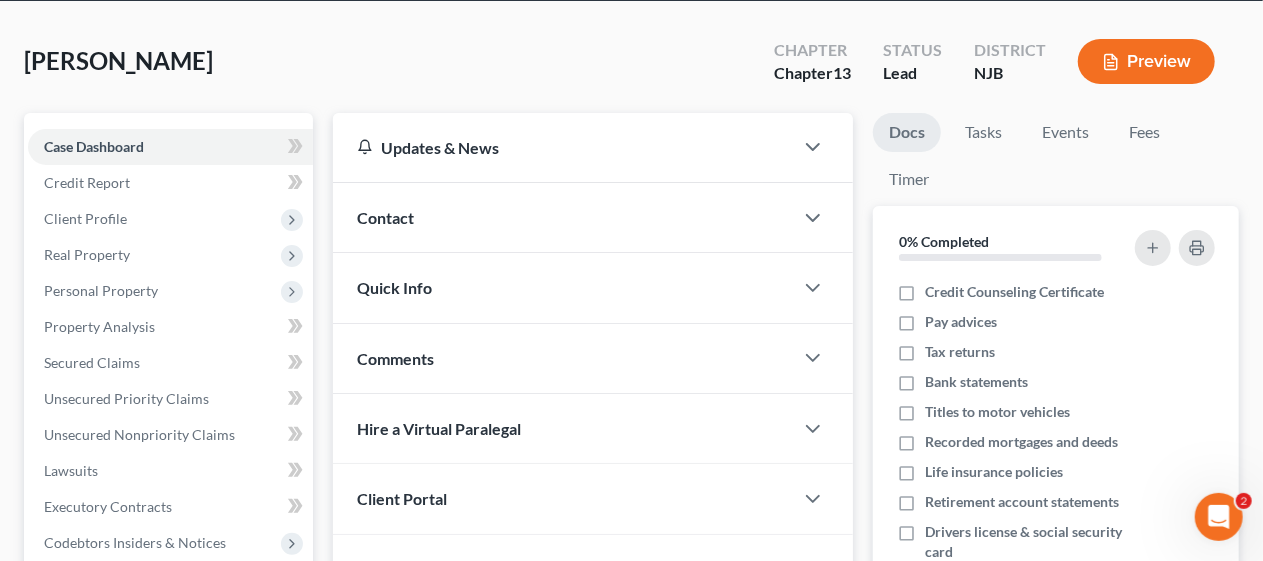 scroll, scrollTop: 71, scrollLeft: 0, axis: vertical 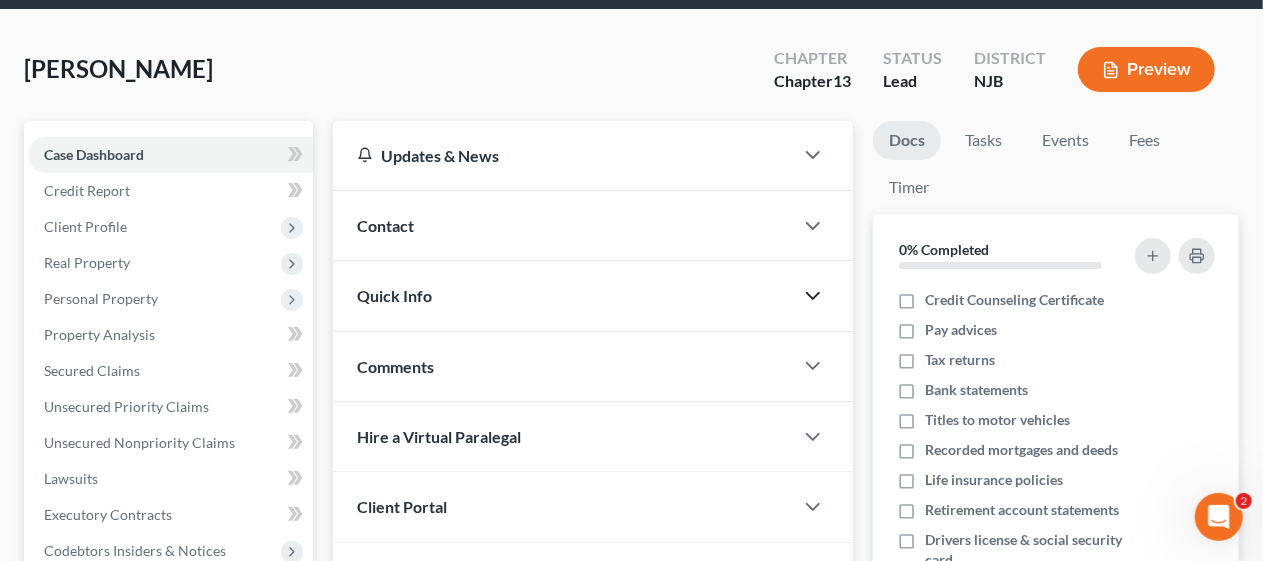 click 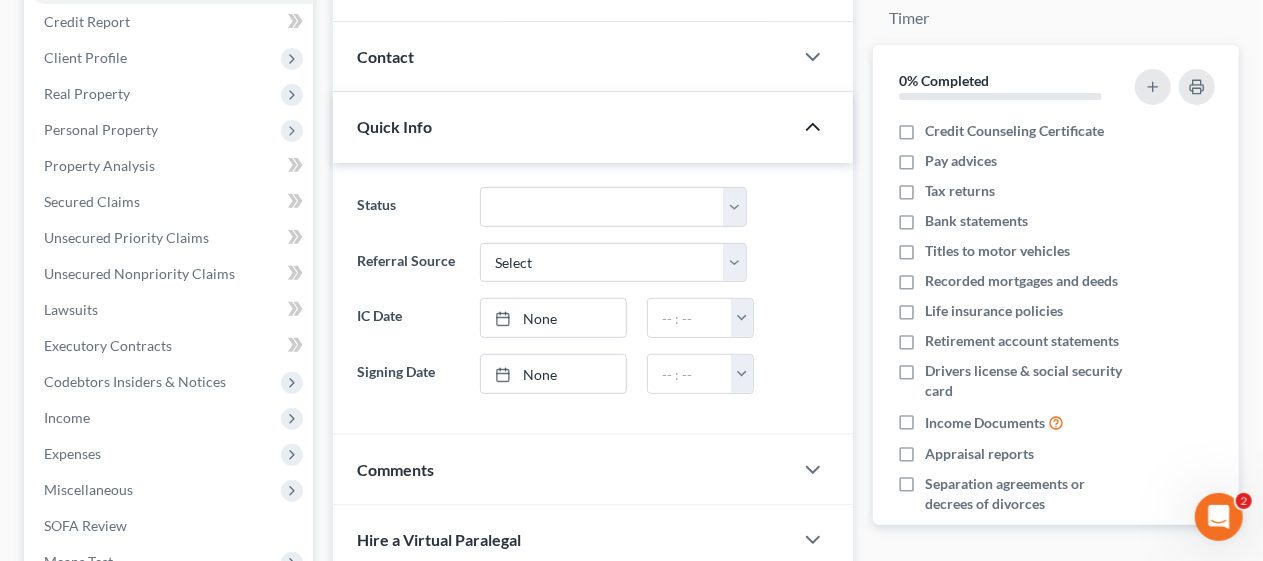 scroll, scrollTop: 271, scrollLeft: 0, axis: vertical 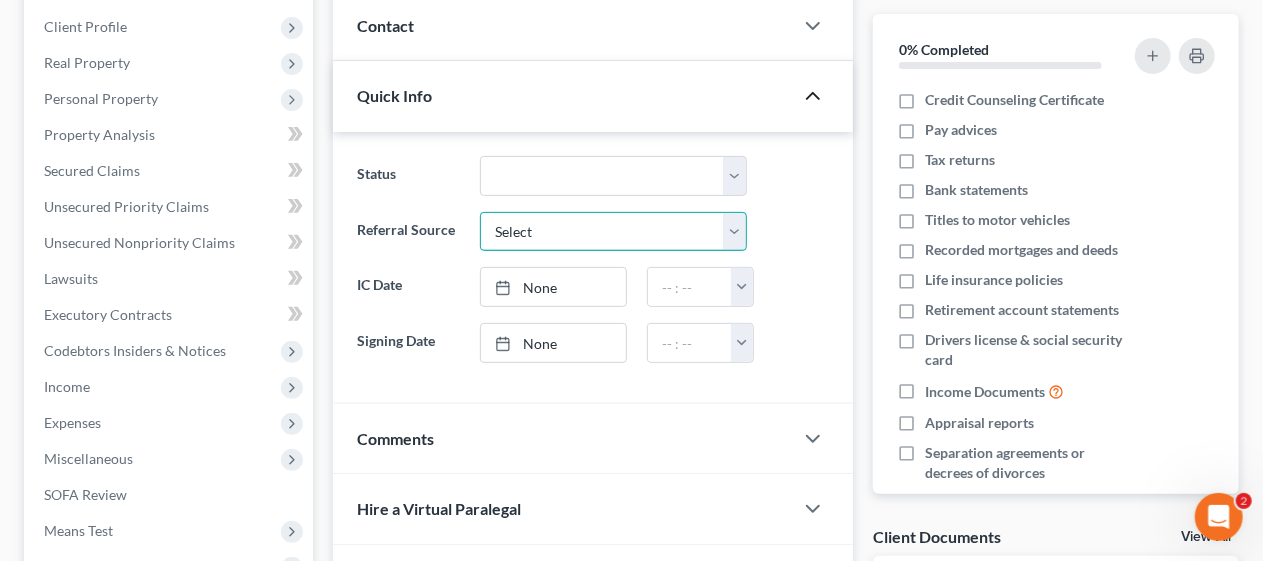 click on "Select Word Of Mouth Previous Clients Direct Mail Website Google Search Modern Attorney Other (specify)" at bounding box center [613, 232] 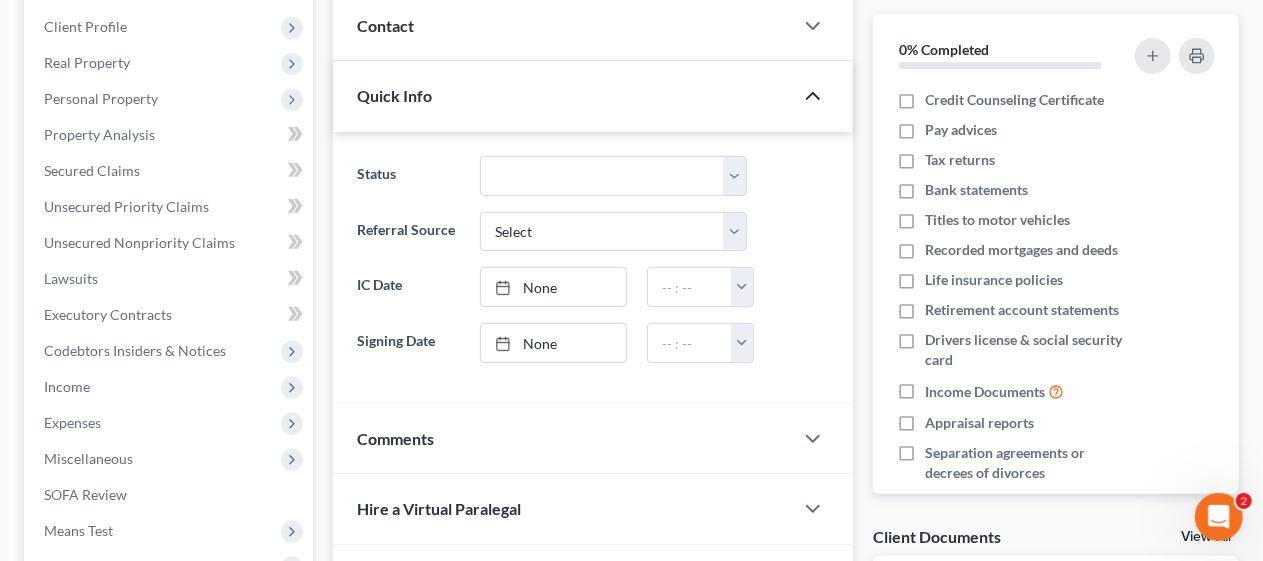 click on "Status Discharged Discharged & Reported Discharge Litigation Dismissal Notice Dismissed Dismissed & Litigation Filed Filed / Pre 341 Inactive In Progress Lead Lost Lead Plan Confirmation Plan Failing Possible Post 341 Pre Confirmation Preparing to File Ready to File Ready to Sign Rejected Retained To Review Withdrawn As Counsel Referral Source
Select Word Of Mouth Previous Clients Direct Mail Website Google Search Modern Attorney Other (specify)
IC Date
None
close
Date
Time
chevron_left
[DATE]
chevron_right
Su M Tu W Th F Sa
29 30 1 2 3 4 5
6 7 8 9 10 11 12
13 14 15 16 17 18 19
20 21 22 23 24 25 26
27 28 29 30 31 1 2
Clear" at bounding box center [593, 259] 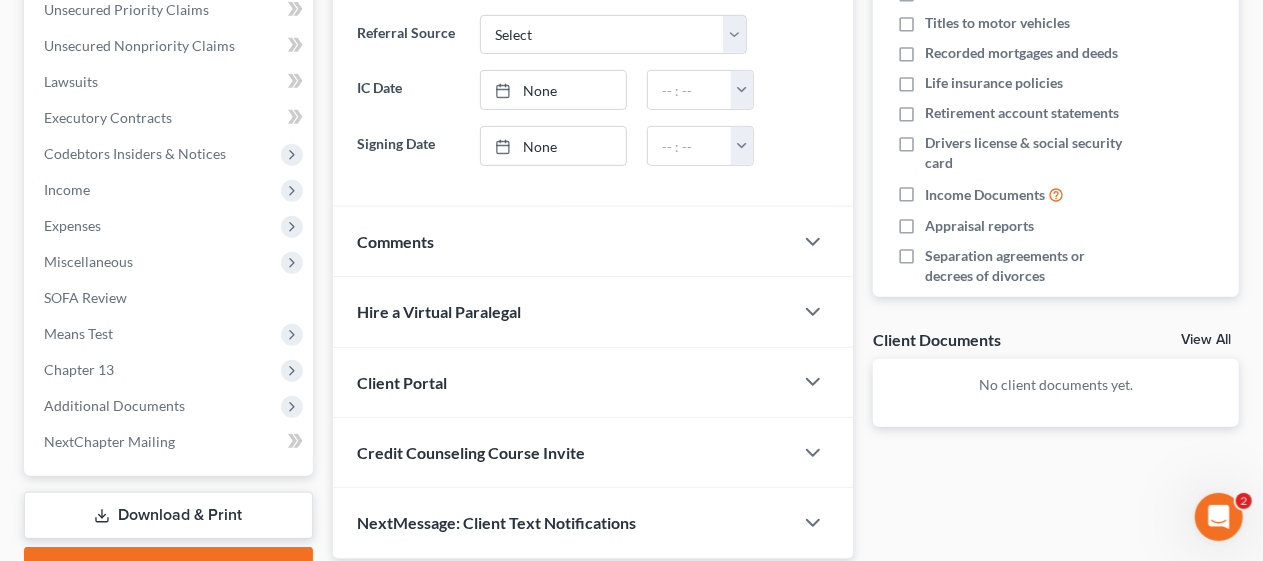 scroll, scrollTop: 471, scrollLeft: 0, axis: vertical 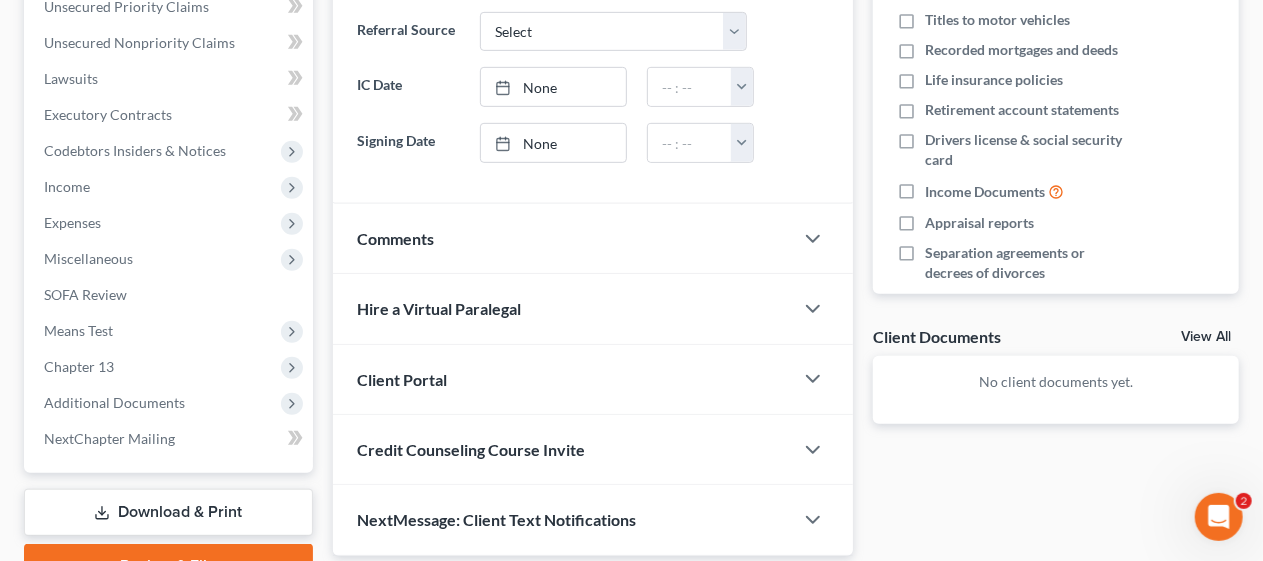 click on "Comments" at bounding box center [563, 238] 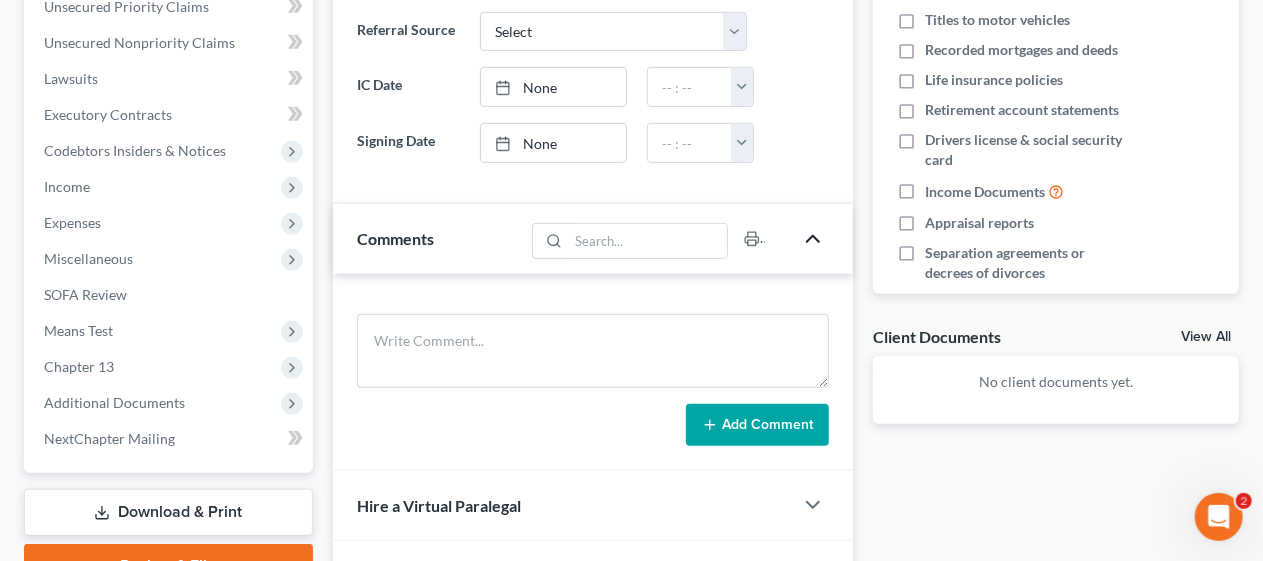 click 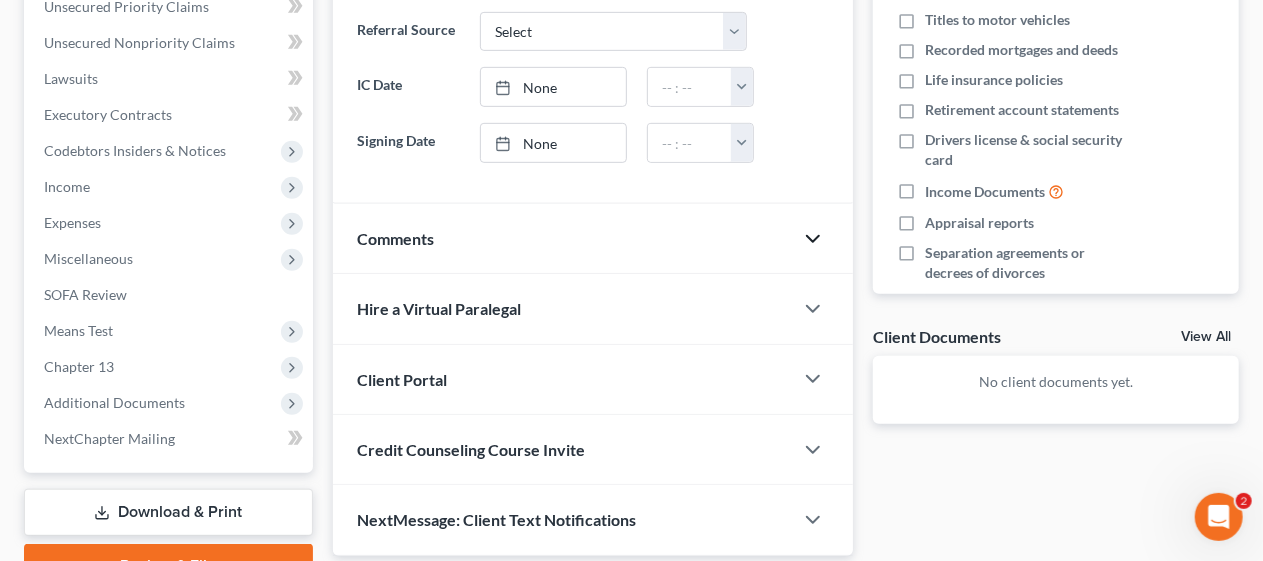 click on "Credit Counseling Course Invite" at bounding box center (563, 449) 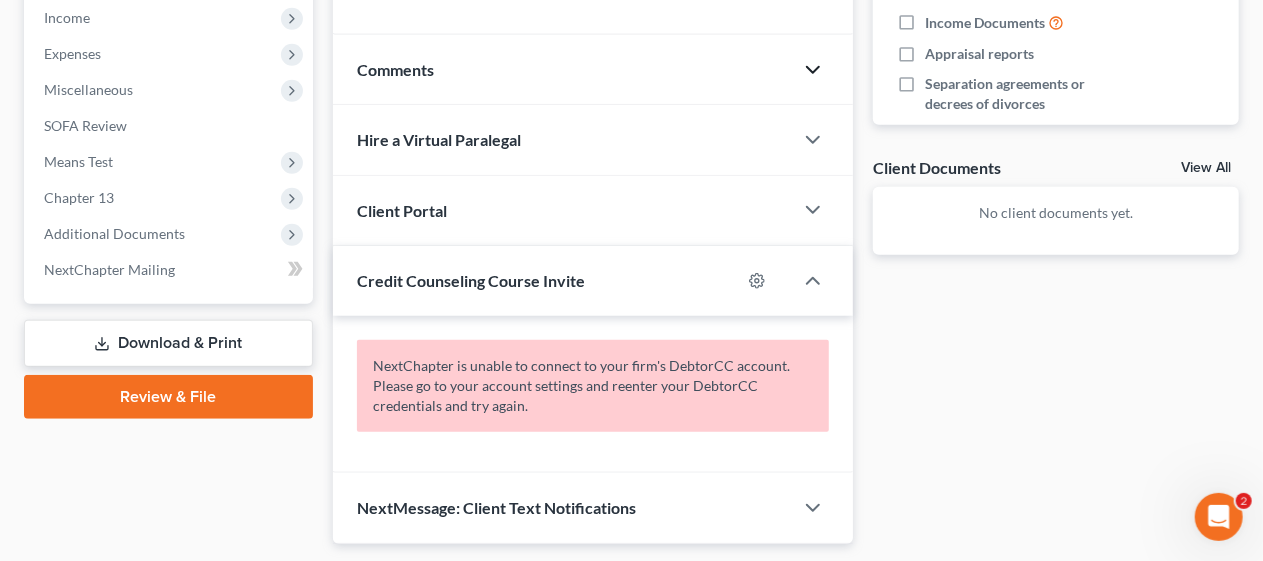 scroll, scrollTop: 671, scrollLeft: 0, axis: vertical 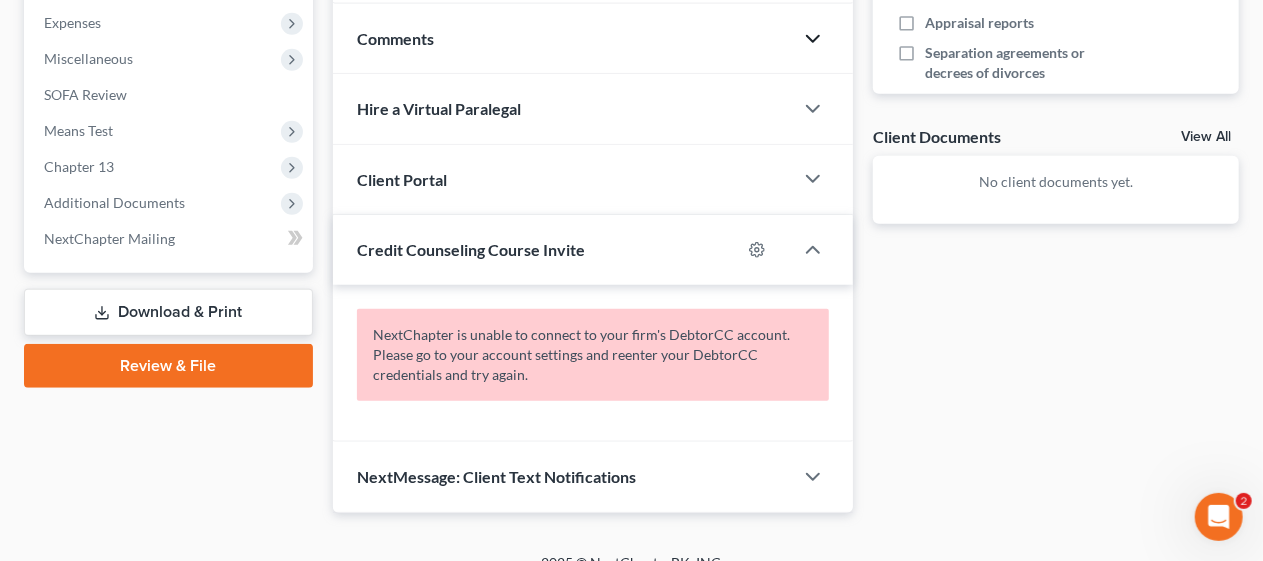 click on "NextMessage: Client Text Notifications" at bounding box center [563, 476] 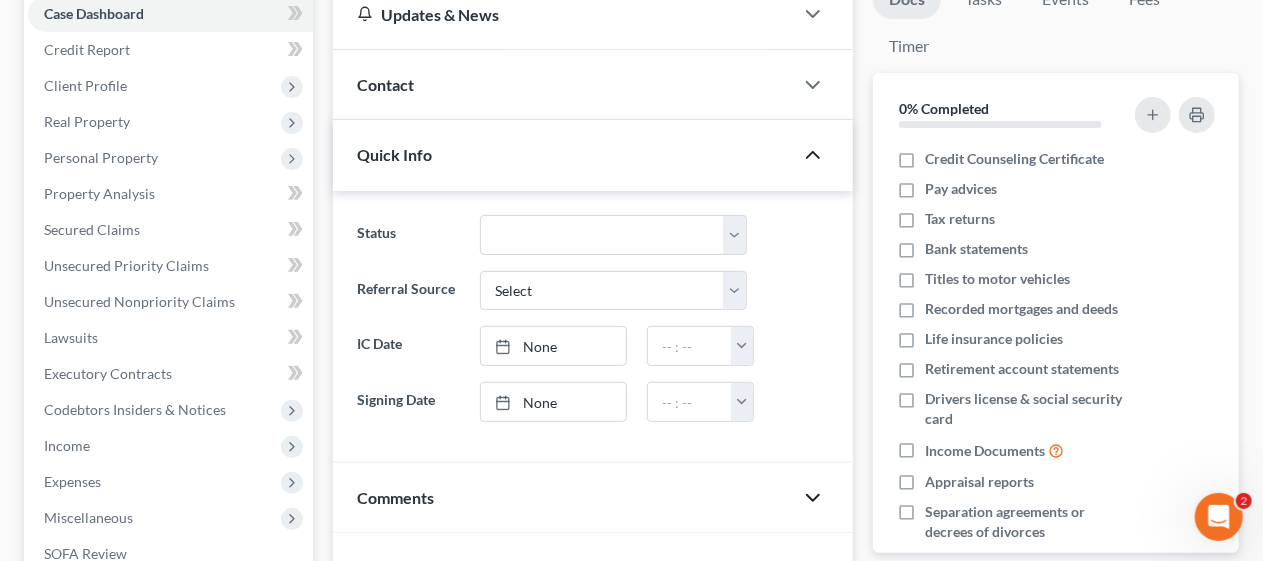 scroll, scrollTop: 181, scrollLeft: 0, axis: vertical 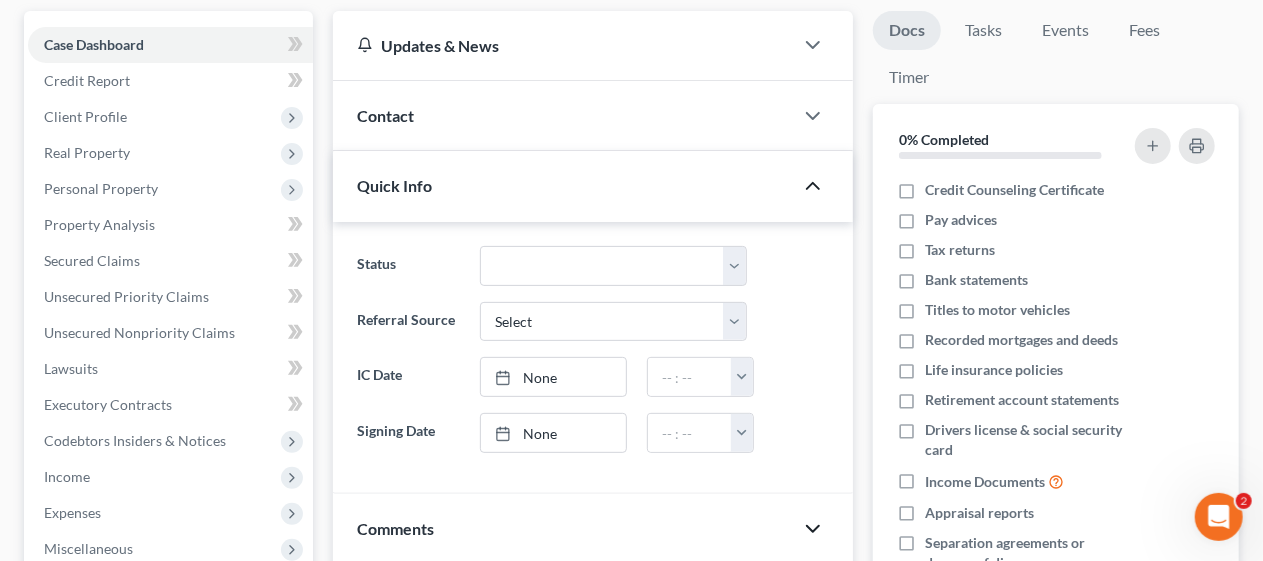 click 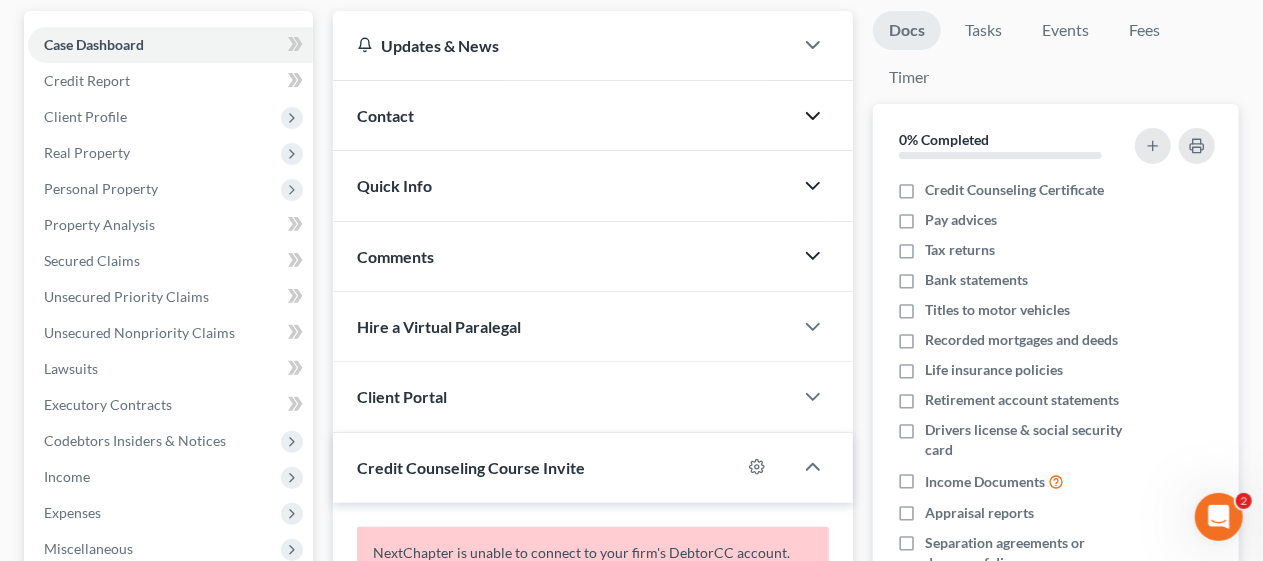 click 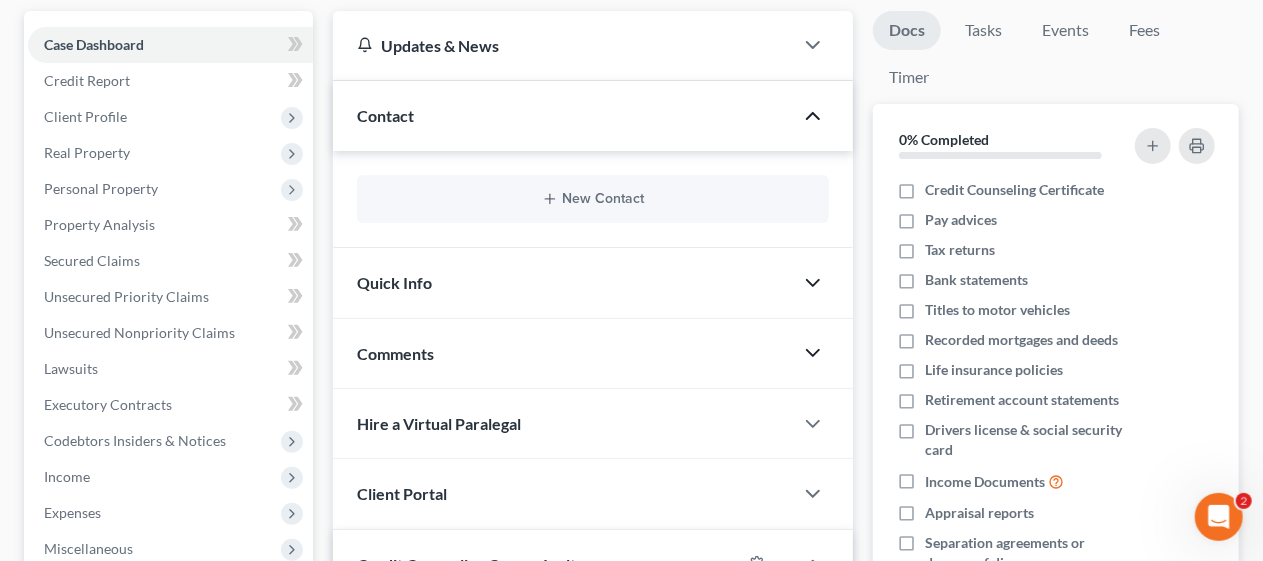 click 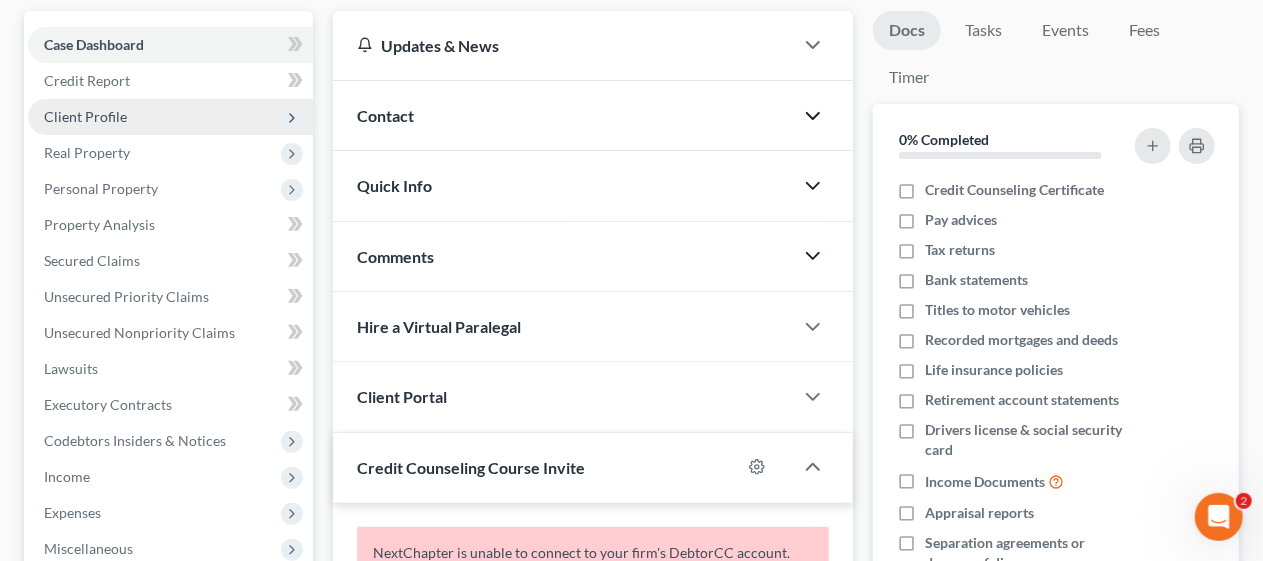 click on "Client Profile" at bounding box center (170, 117) 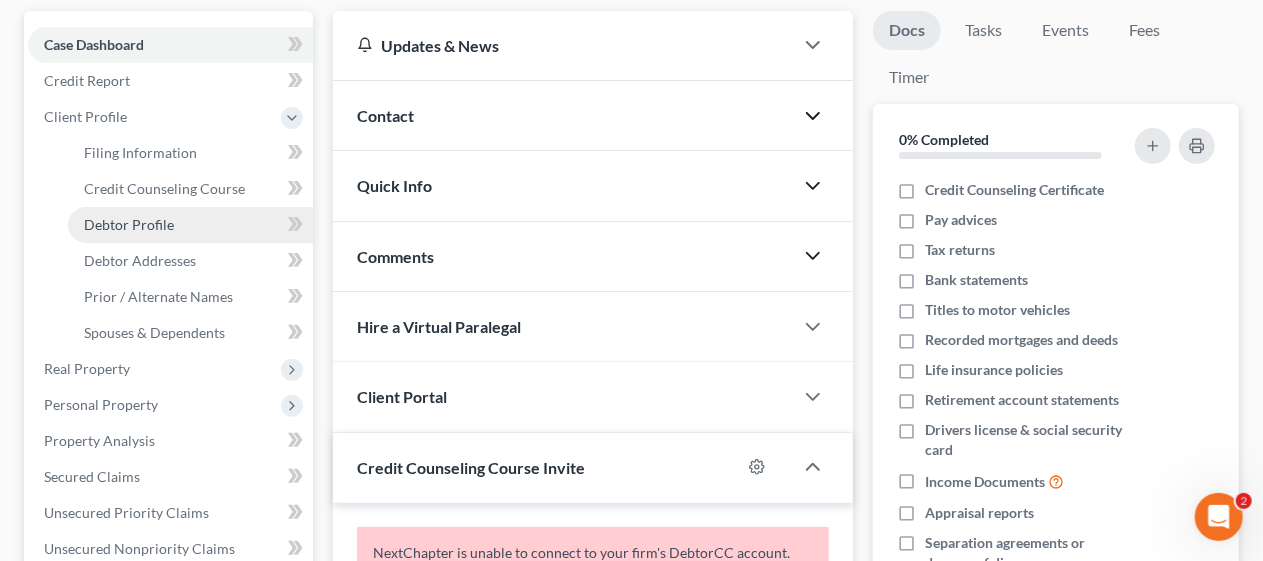 click on "Debtor Profile" at bounding box center (190, 225) 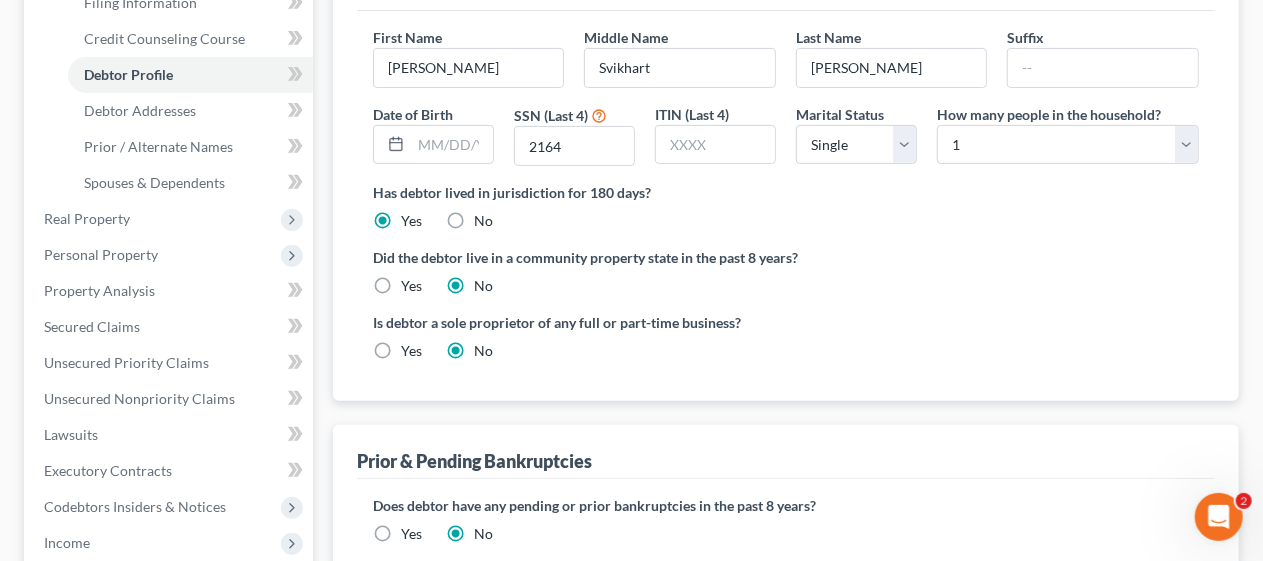 scroll, scrollTop: 300, scrollLeft: 0, axis: vertical 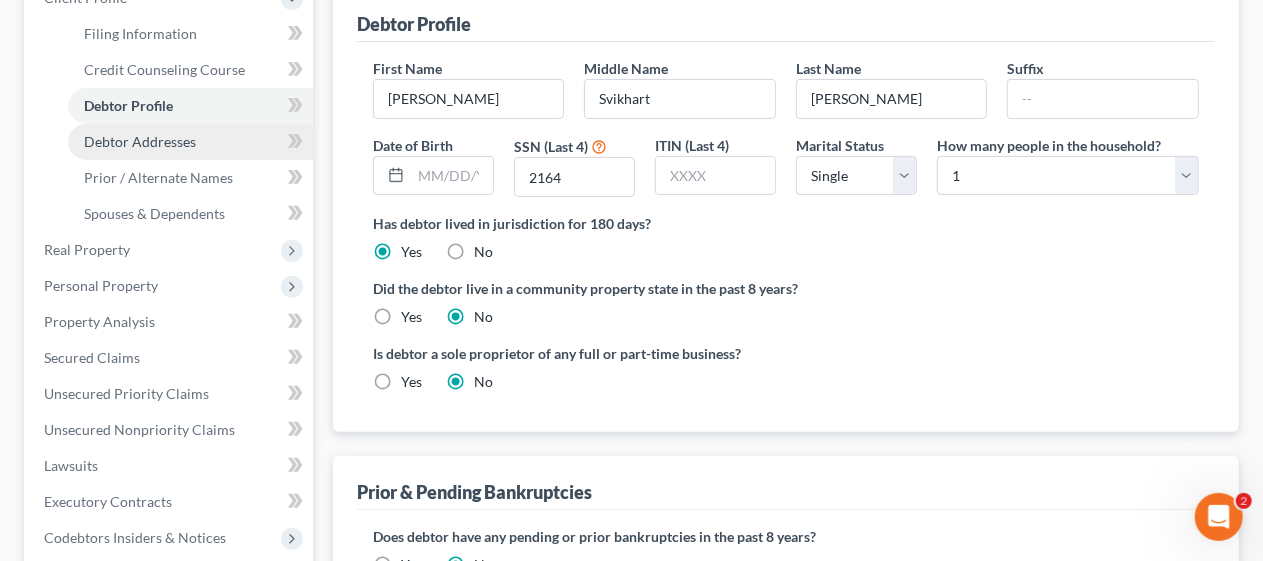 click on "Debtor Addresses" at bounding box center (190, 142) 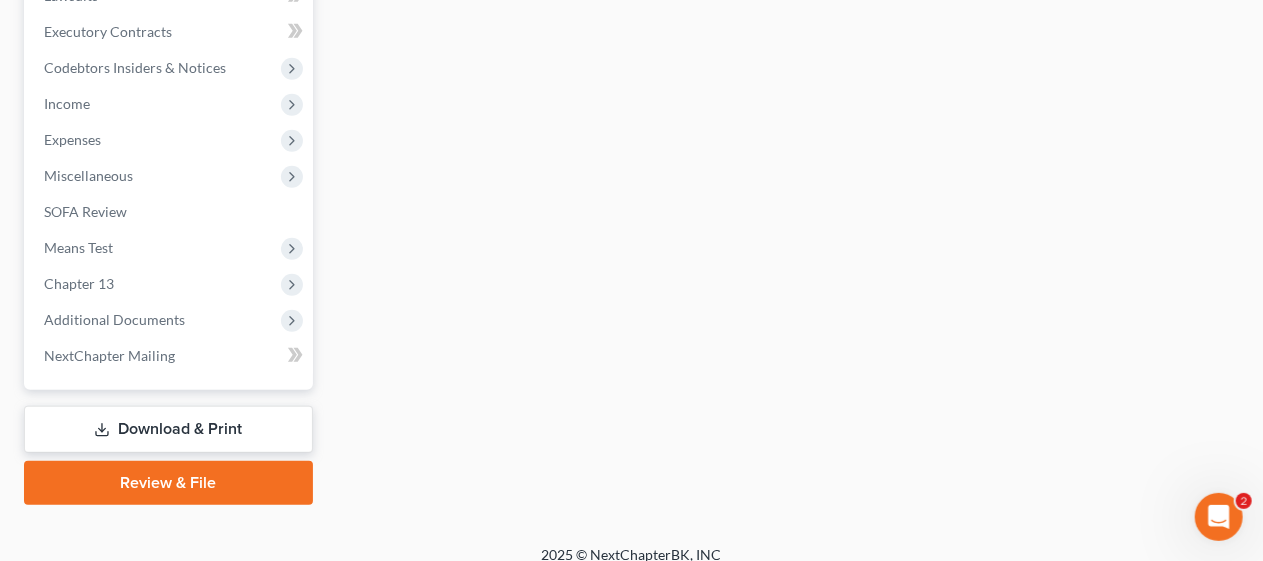 scroll, scrollTop: 787, scrollLeft: 0, axis: vertical 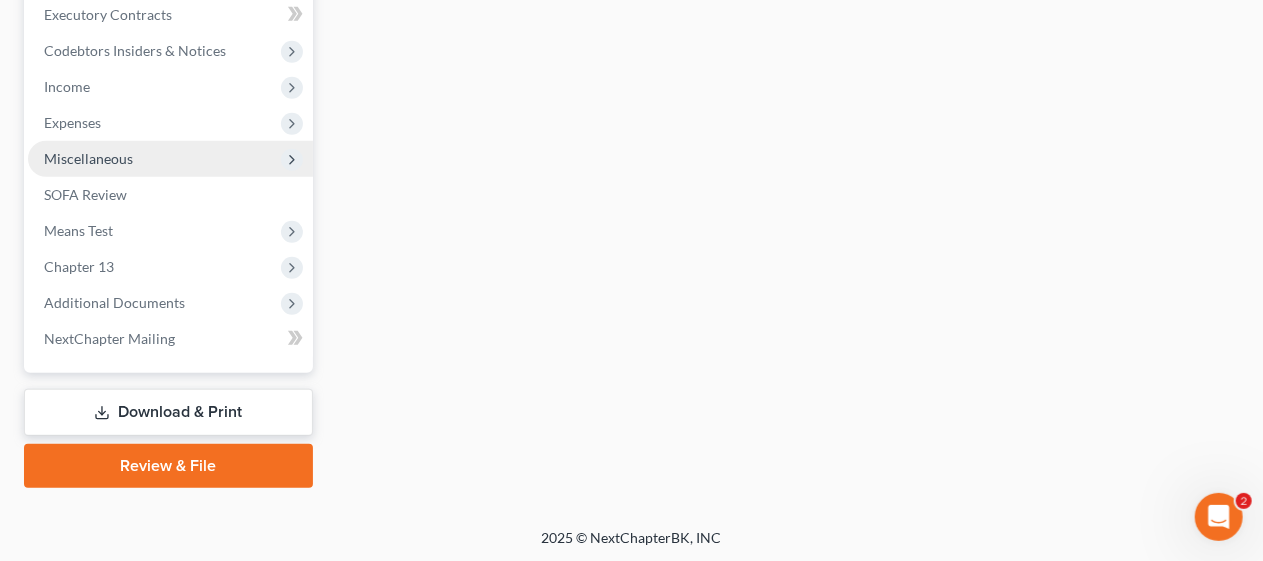 click on "Miscellaneous" at bounding box center [170, 159] 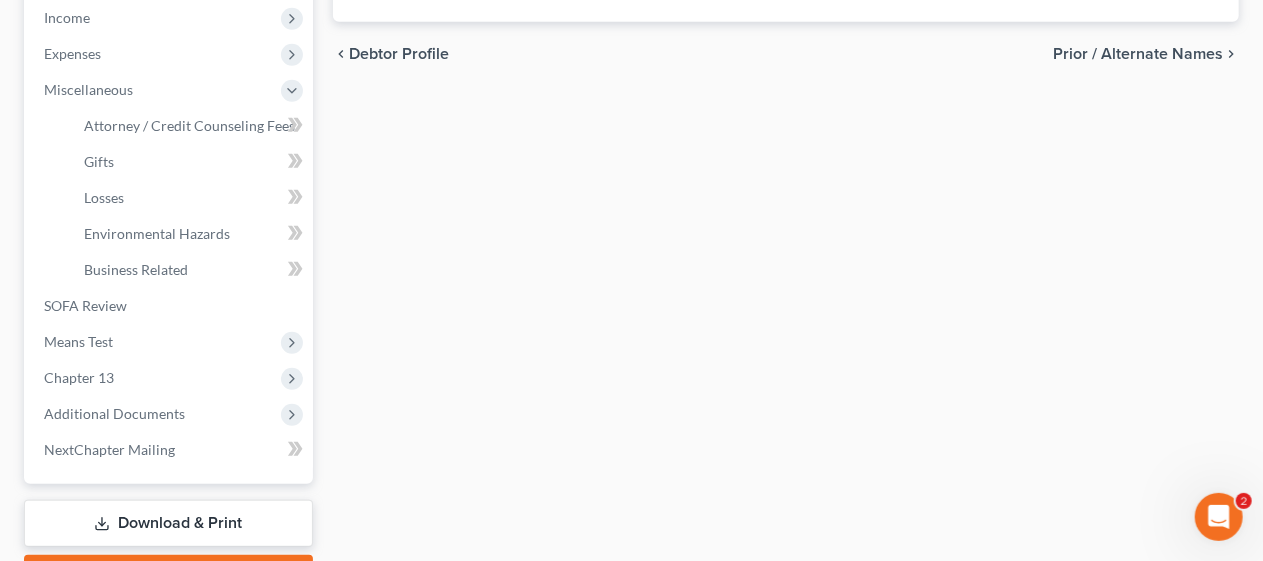 scroll, scrollTop: 751, scrollLeft: 0, axis: vertical 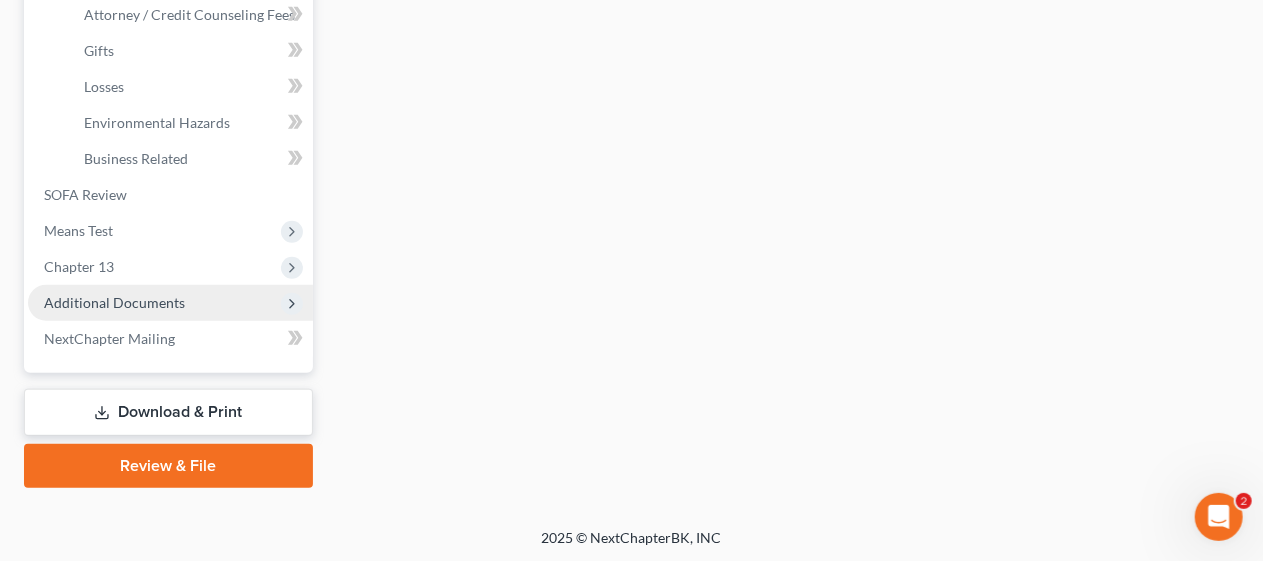click on "Additional Documents" at bounding box center [170, 303] 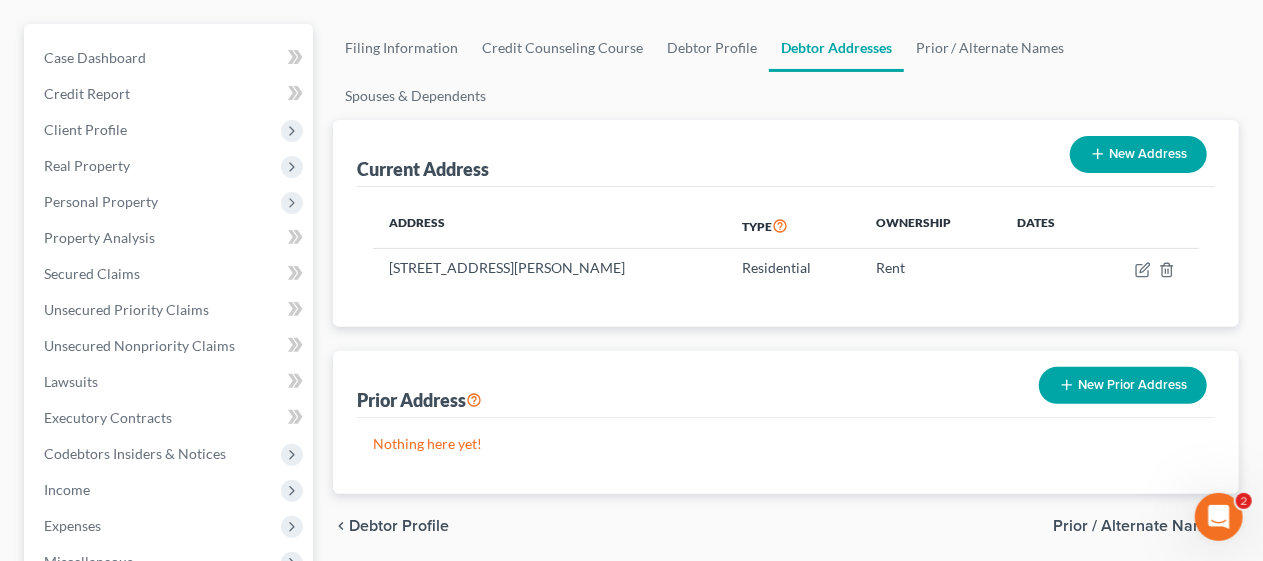 scroll, scrollTop: 51, scrollLeft: 0, axis: vertical 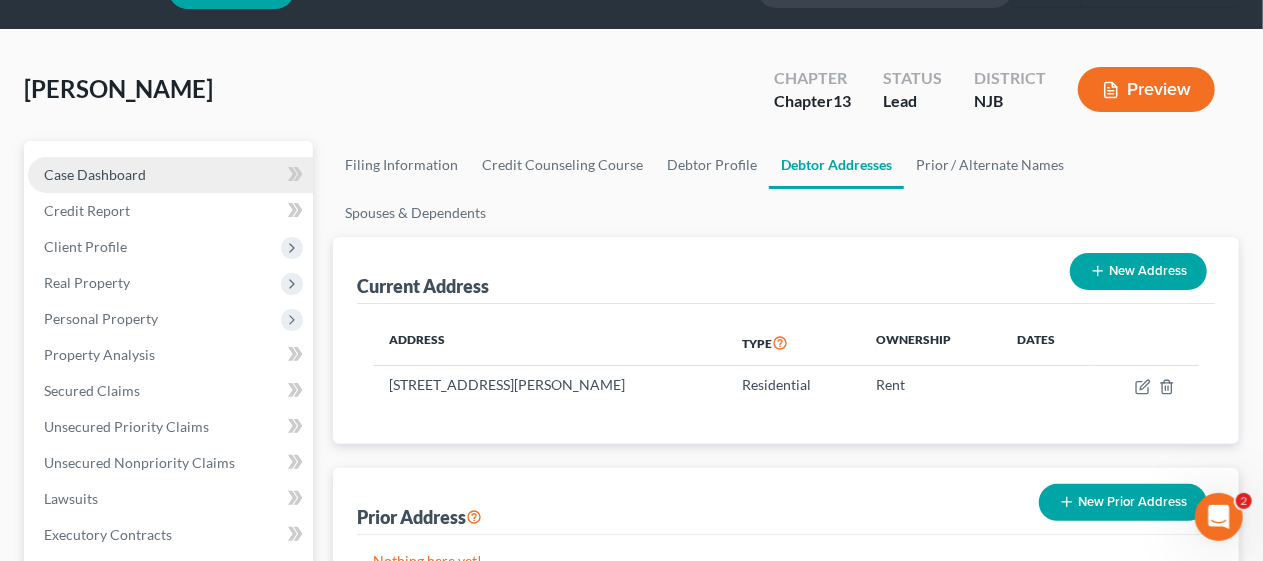 click on "Case Dashboard" at bounding box center (170, 175) 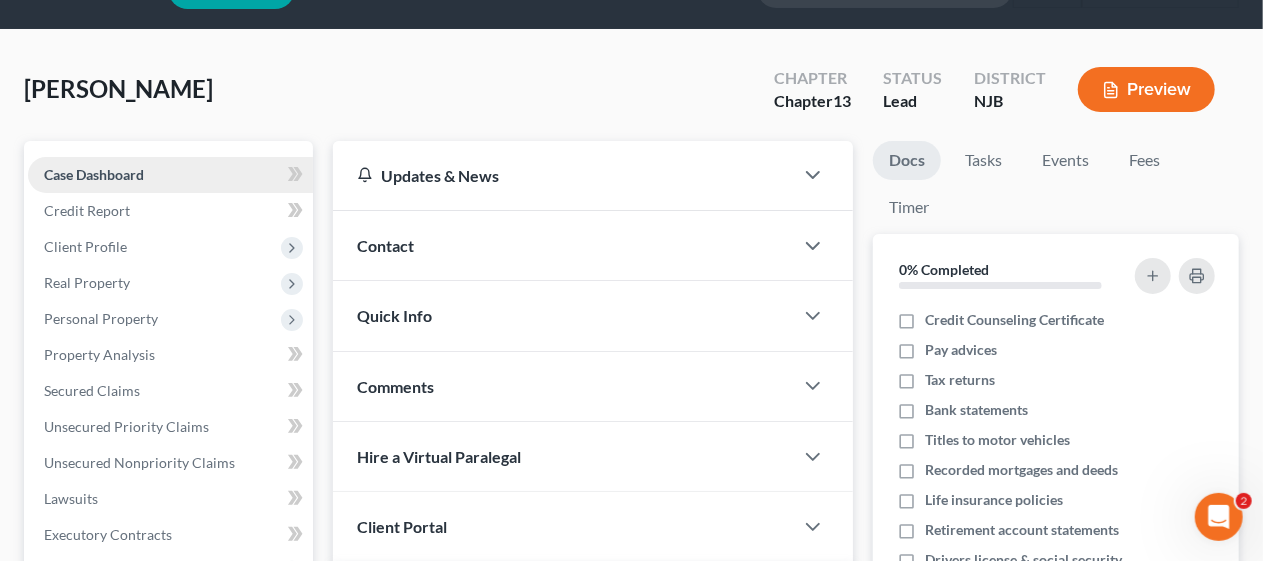 scroll, scrollTop: 0, scrollLeft: 0, axis: both 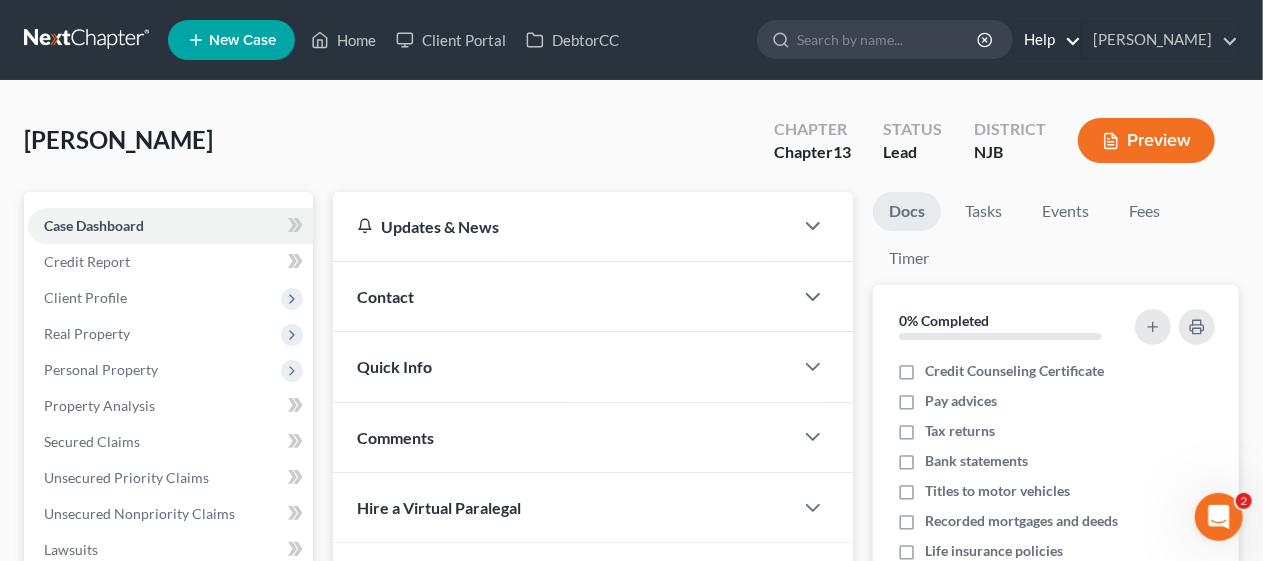 click on "Help" at bounding box center (1047, 40) 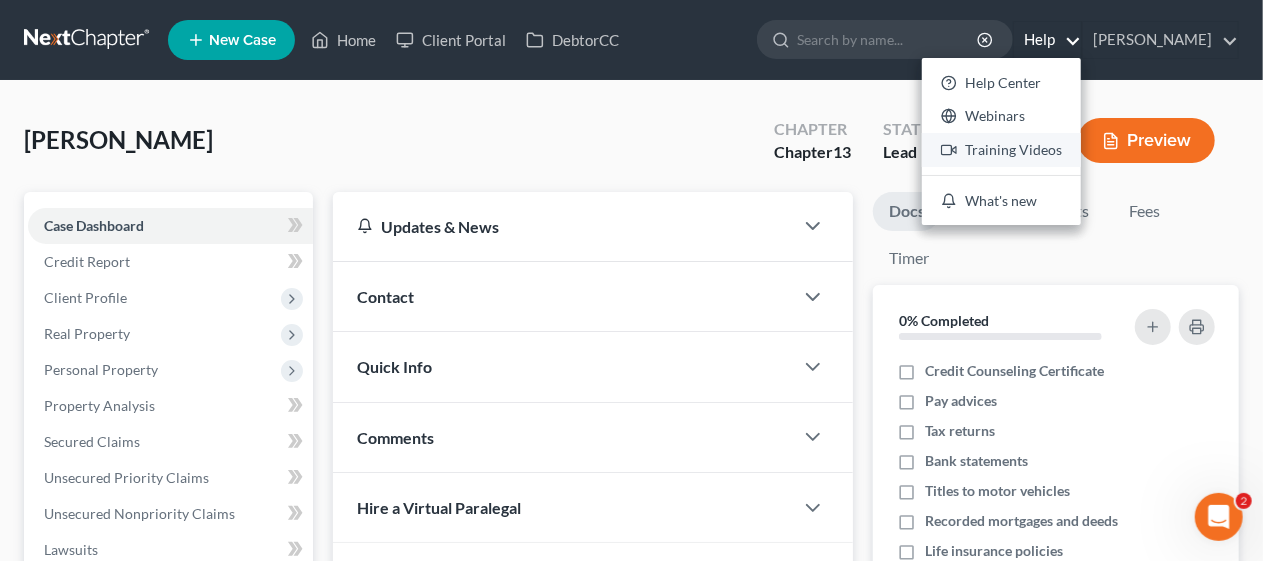 click on "Training Videos" at bounding box center (1001, 150) 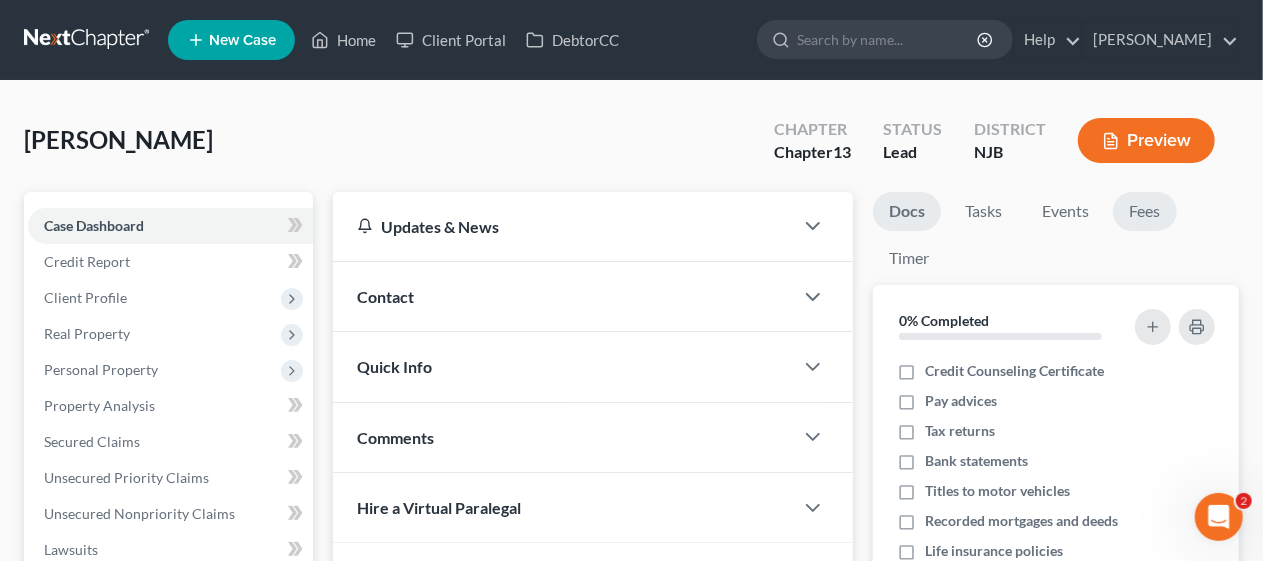 click on "Fees" at bounding box center (1145, 211) 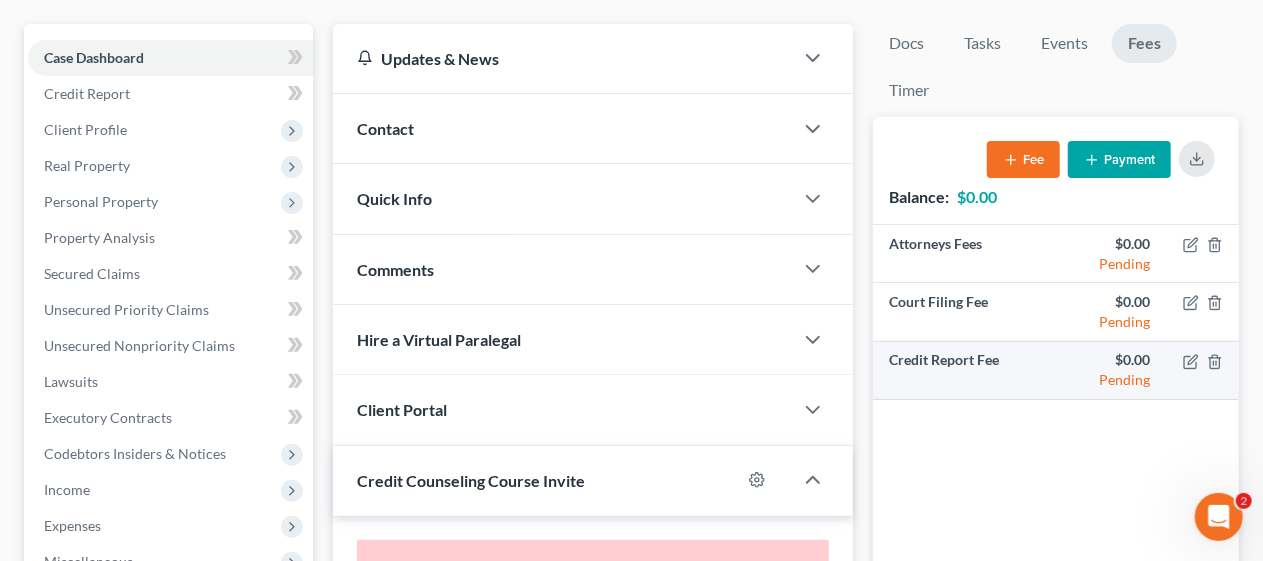 scroll, scrollTop: 200, scrollLeft: 0, axis: vertical 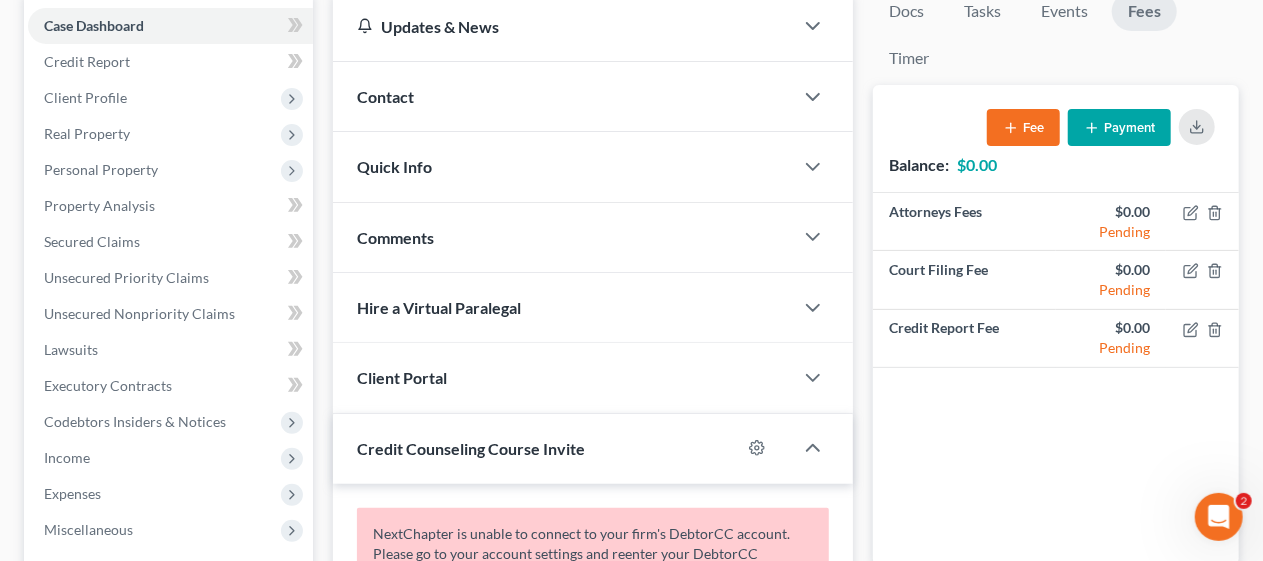 click on "Fee" at bounding box center (1023, 127) 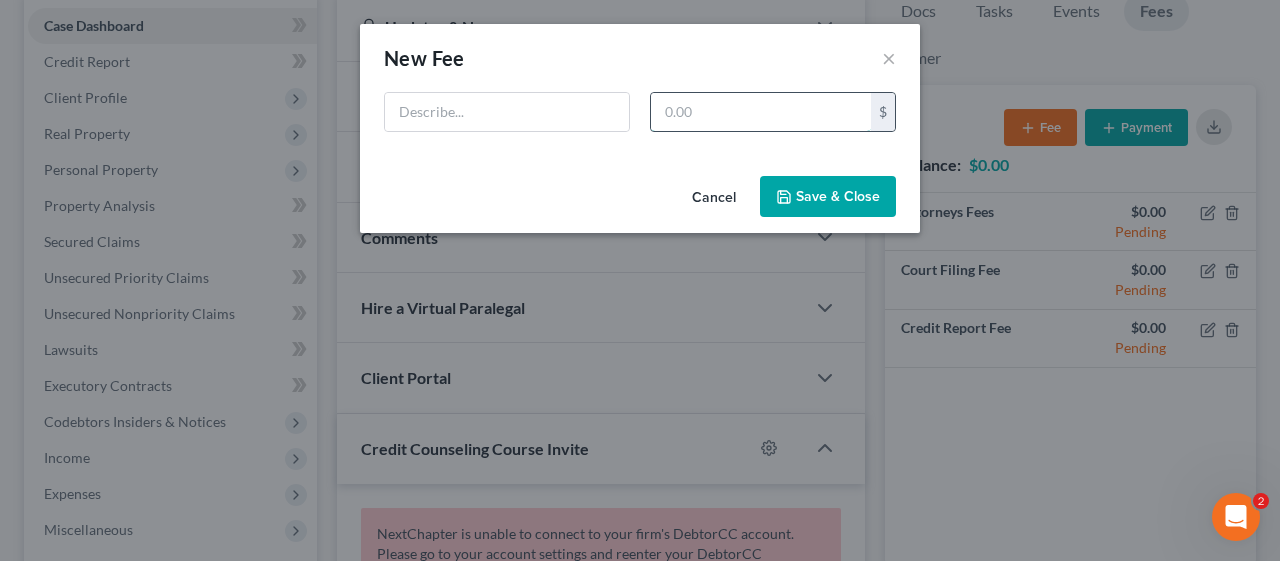 click at bounding box center [761, 112] 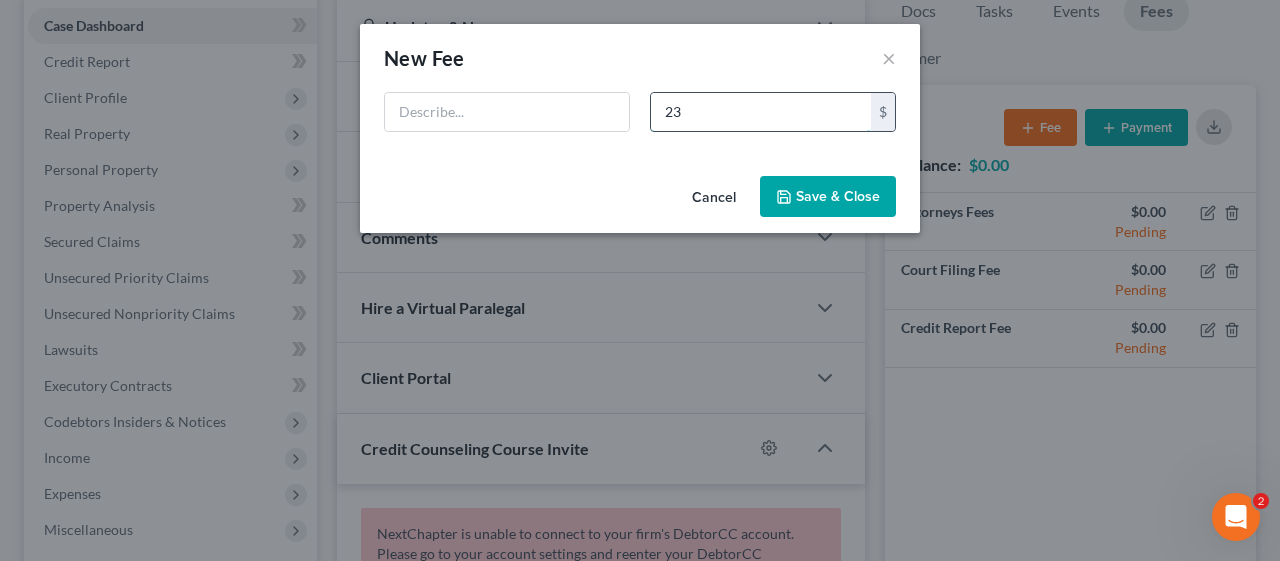 type on "2" 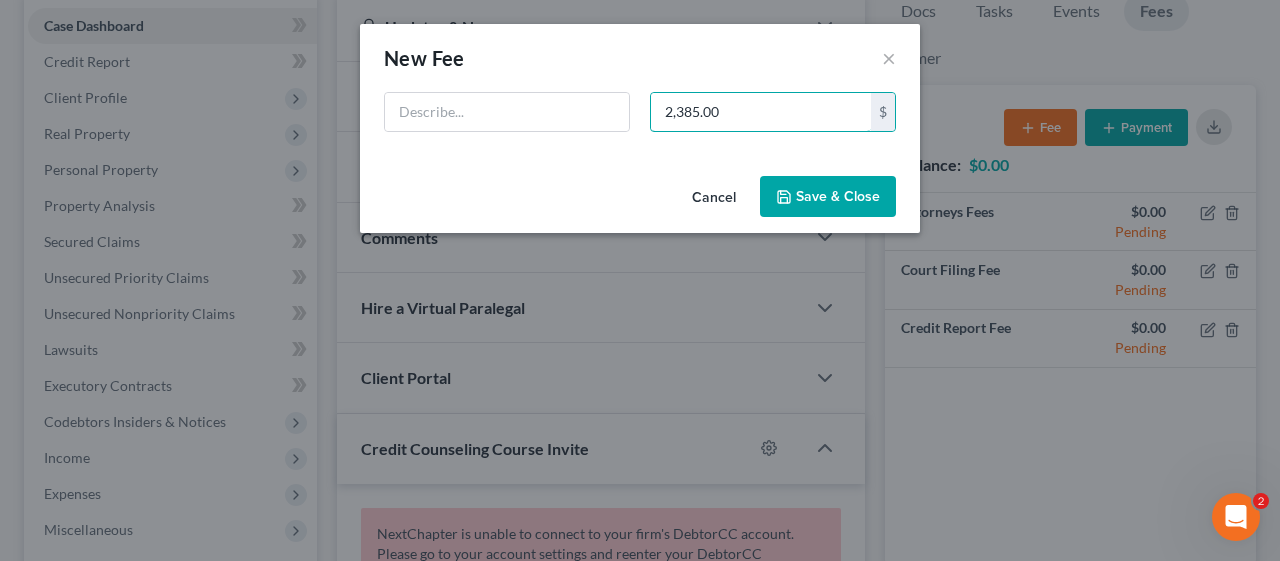 type on "2,385.00" 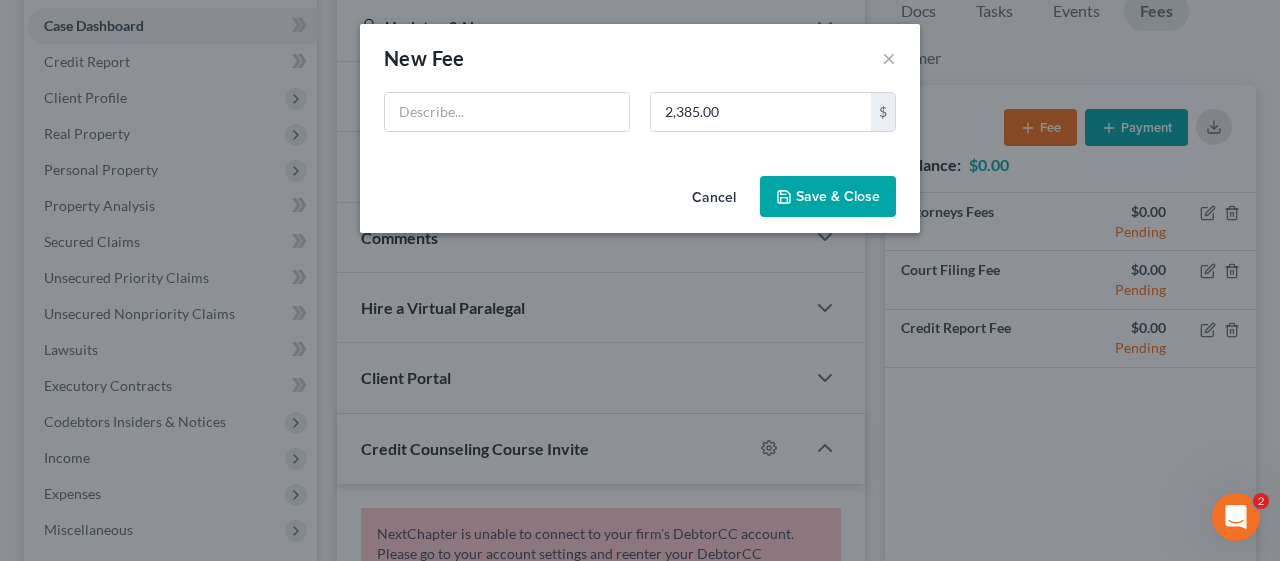 click on "Save & Close" at bounding box center (828, 197) 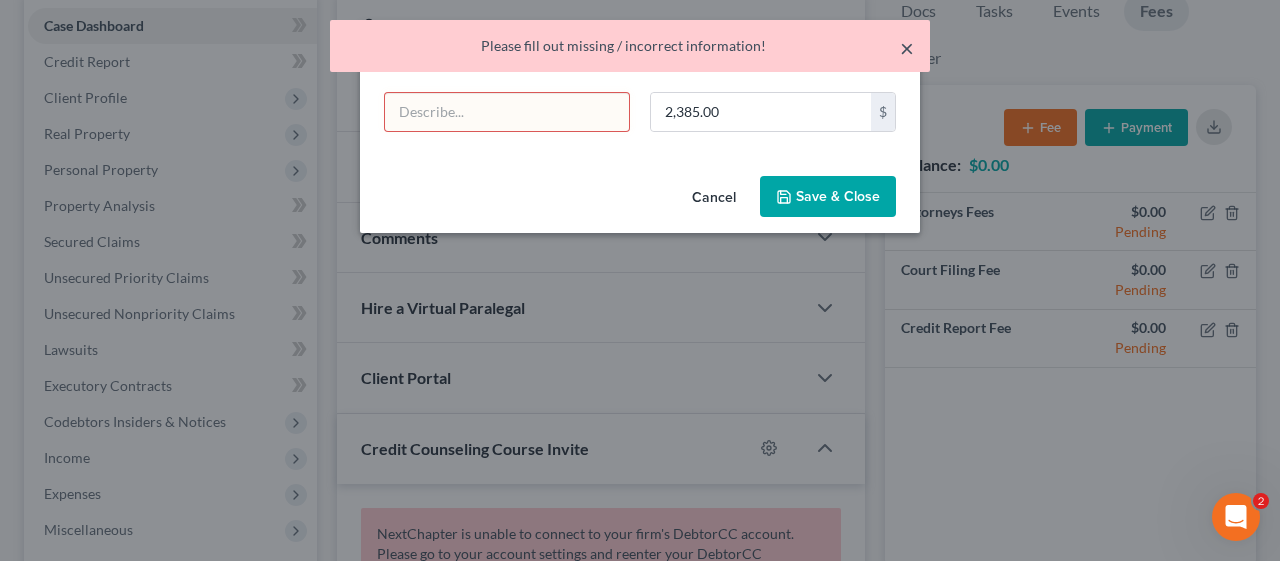 click on "×" at bounding box center (907, 48) 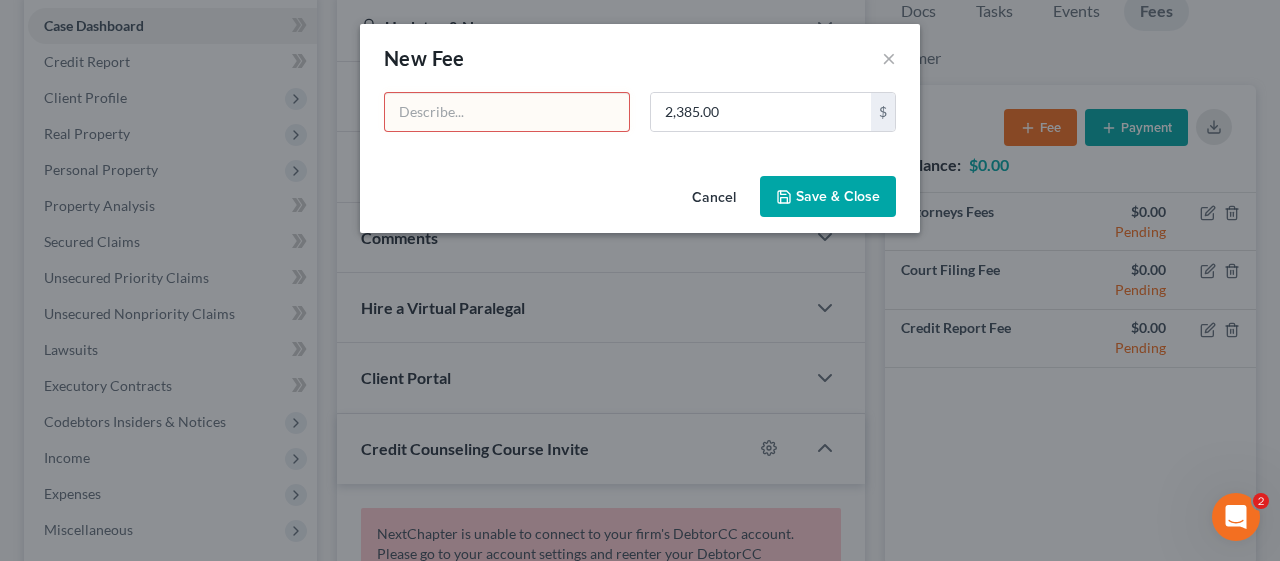 click at bounding box center (507, 112) 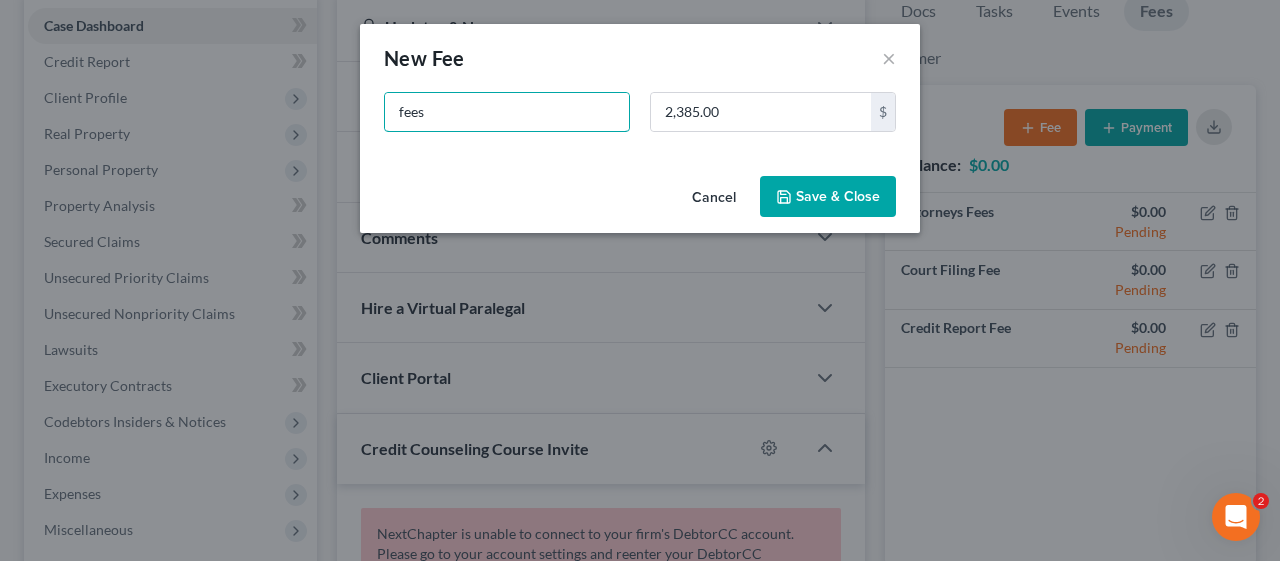 type on "fees" 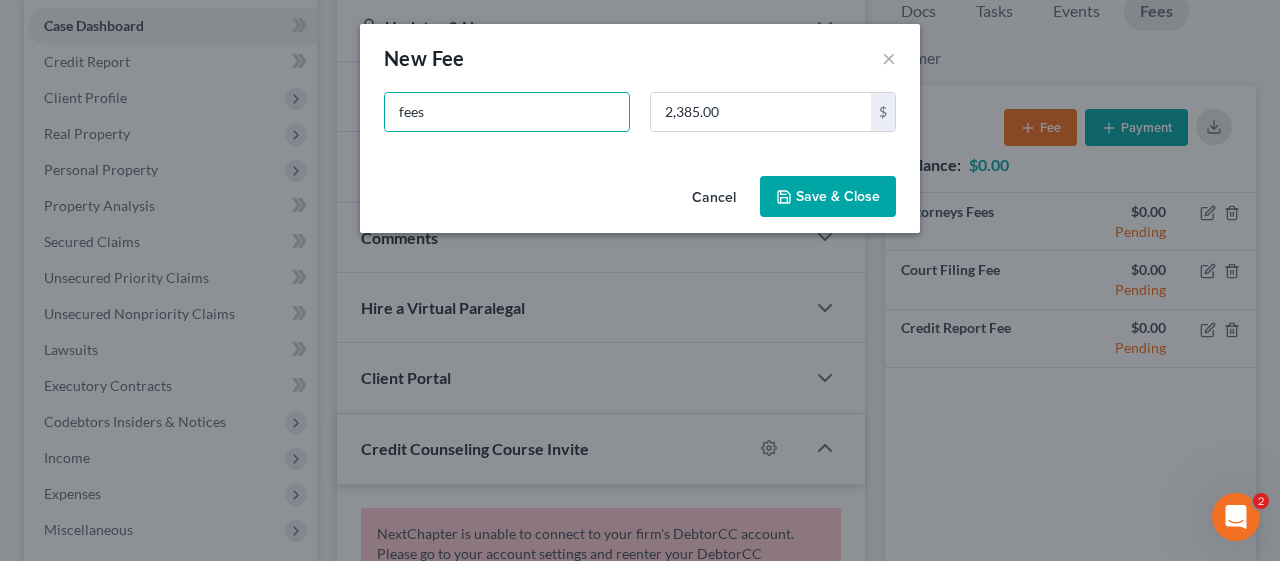 click on "Save & Close" at bounding box center (828, 197) 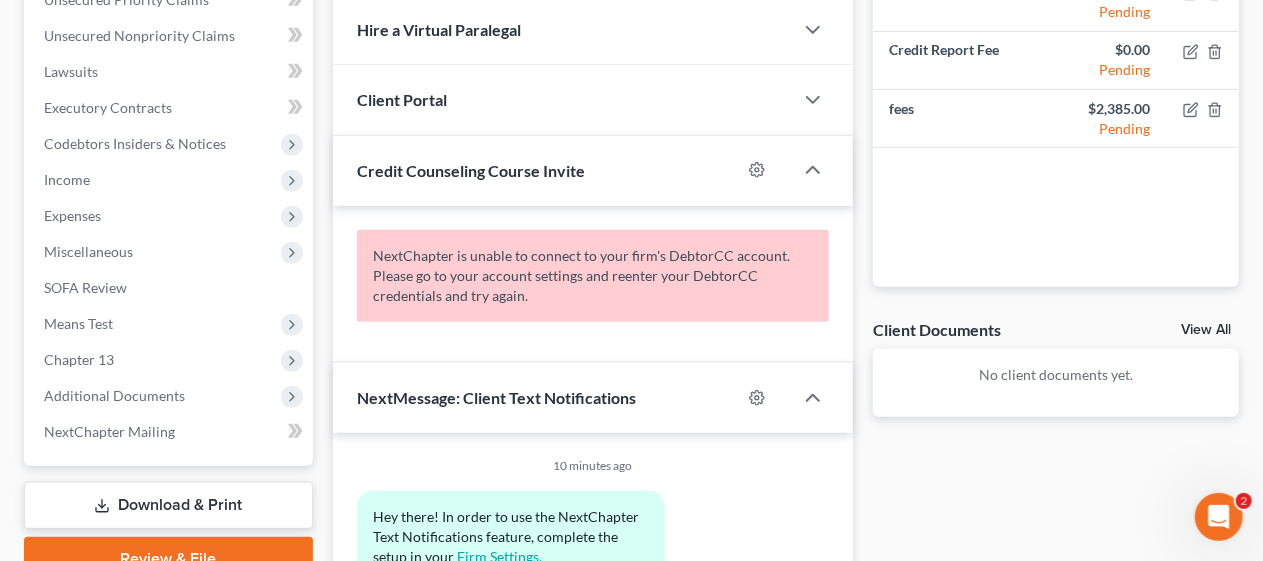 scroll, scrollTop: 500, scrollLeft: 0, axis: vertical 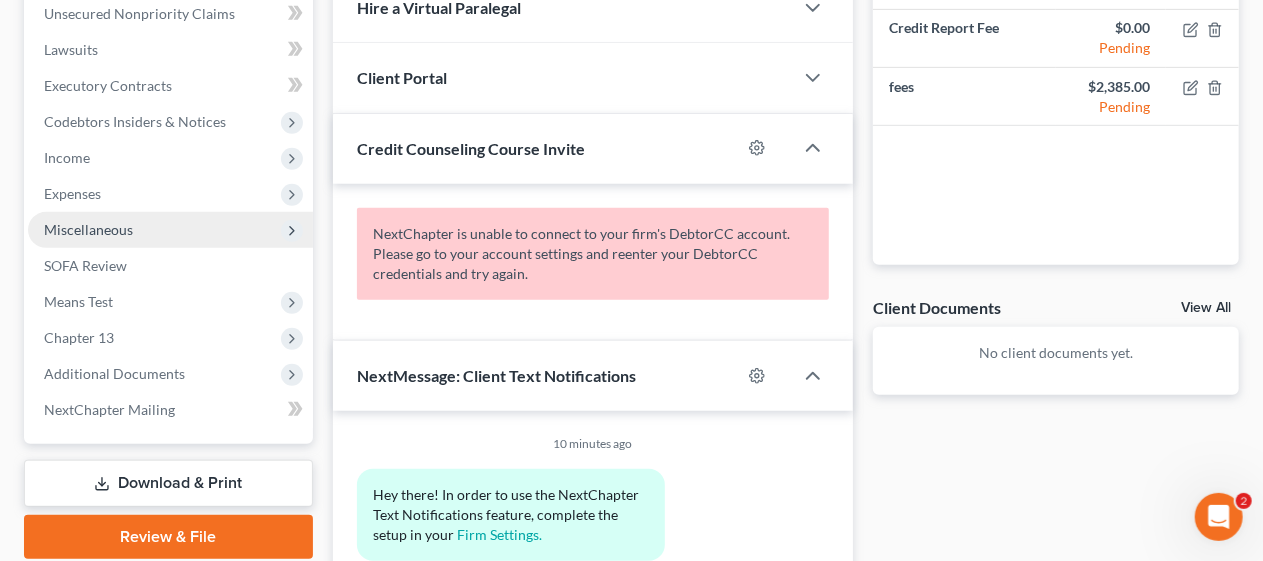 click on "Miscellaneous" at bounding box center [170, 230] 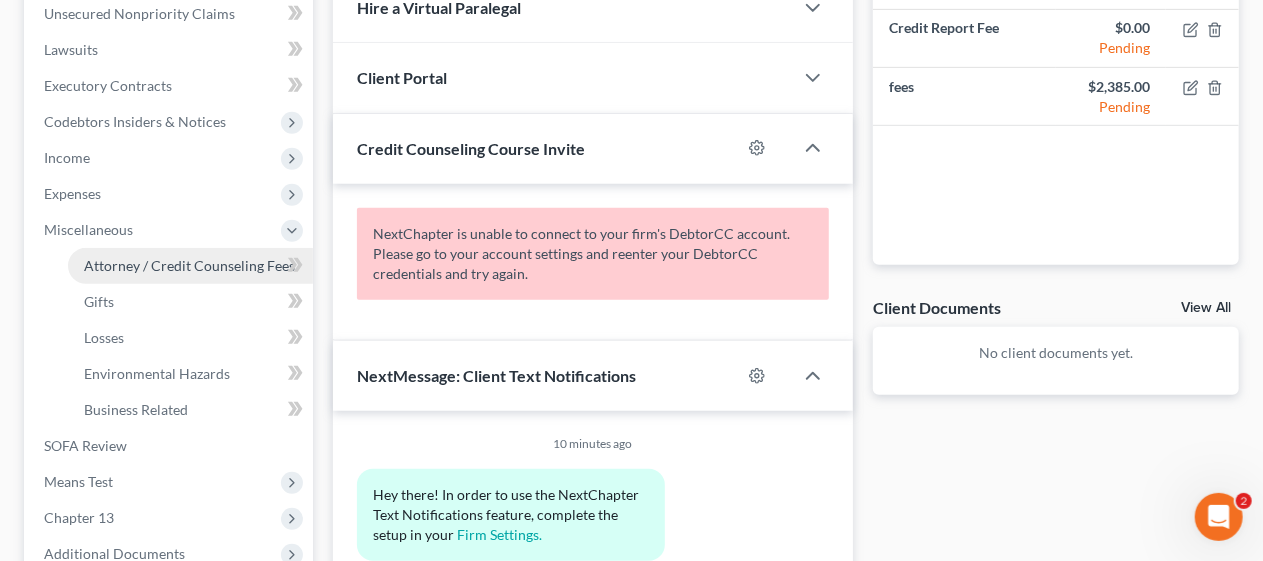 click on "Attorney / Credit Counseling Fees" at bounding box center (189, 265) 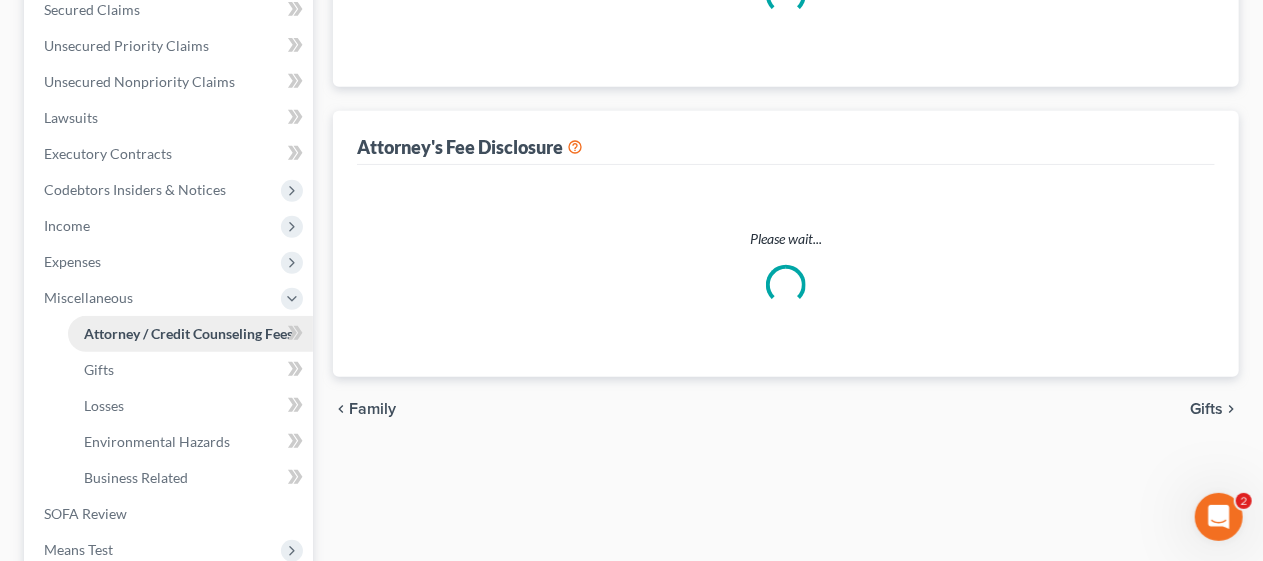 select on "0" 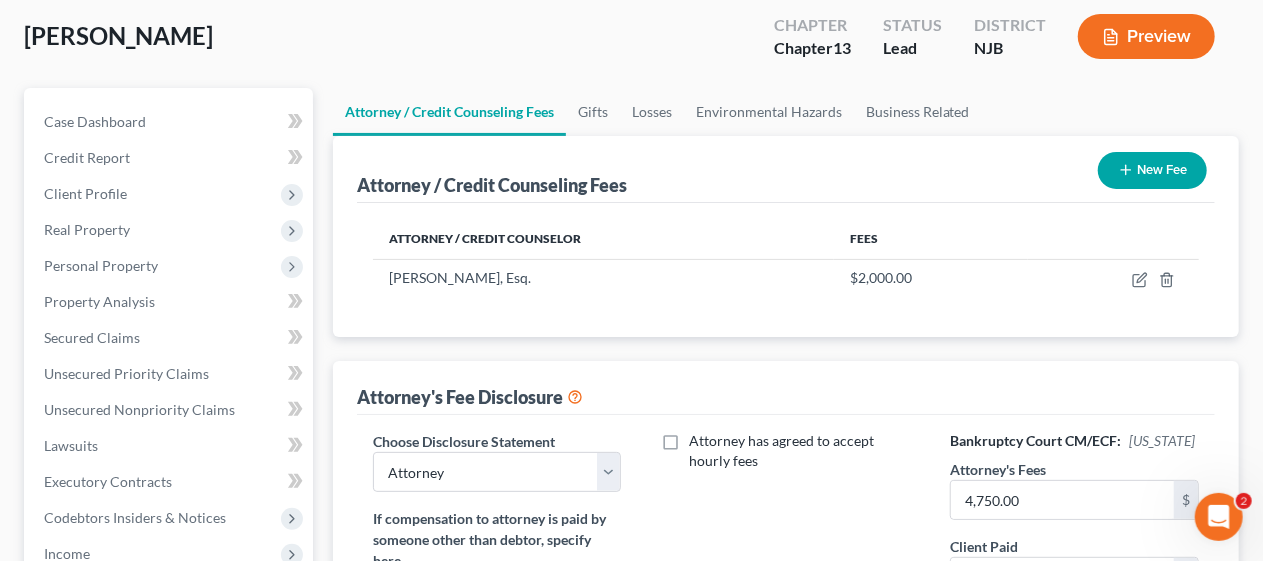 scroll, scrollTop: 100, scrollLeft: 0, axis: vertical 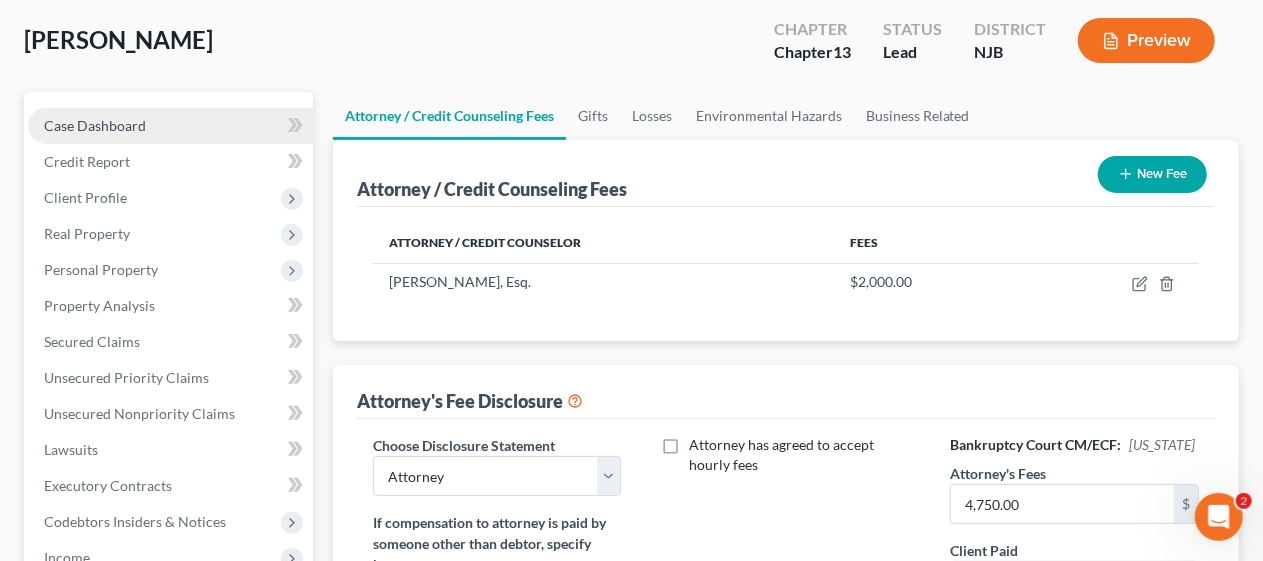 click on "Case Dashboard" at bounding box center (170, 126) 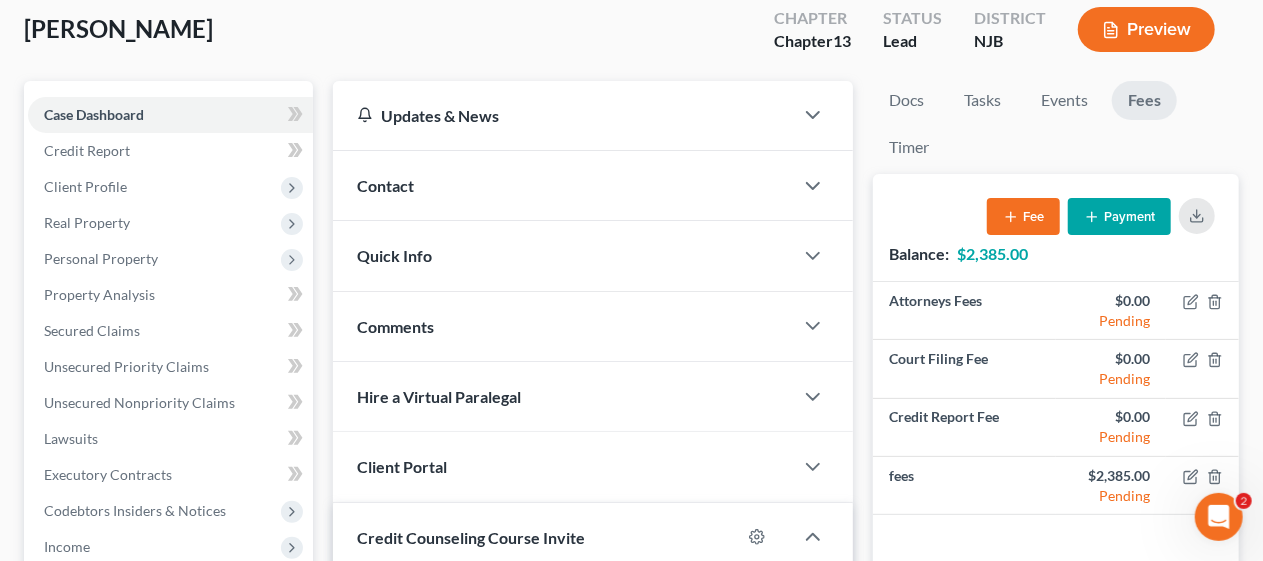 scroll, scrollTop: 200, scrollLeft: 0, axis: vertical 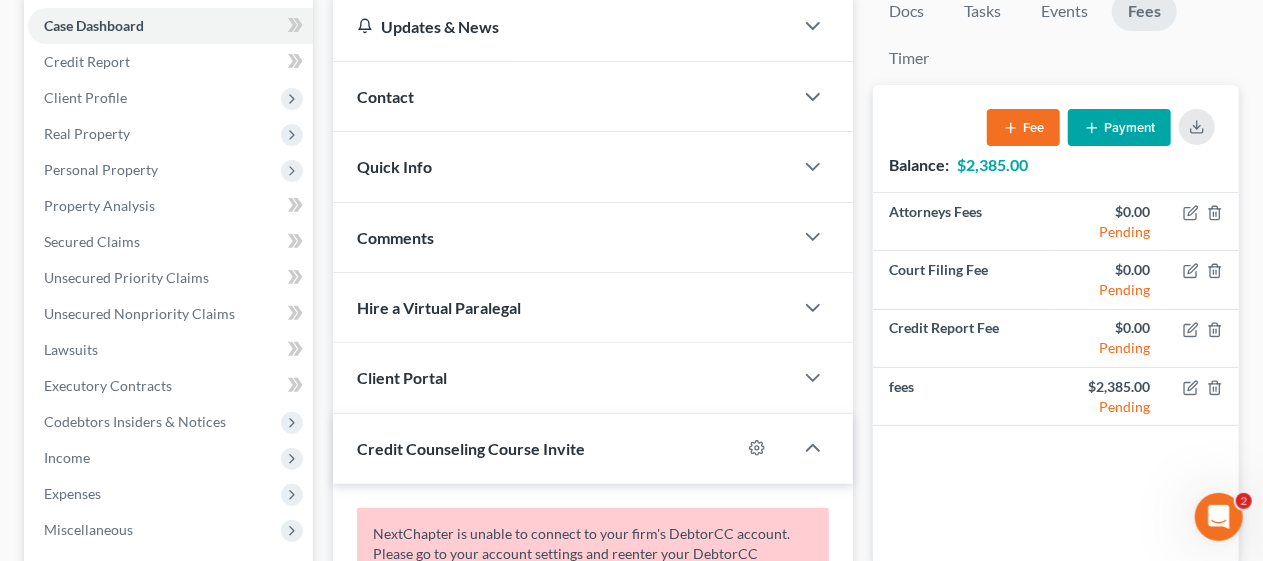 click on "Payment" at bounding box center [1119, 127] 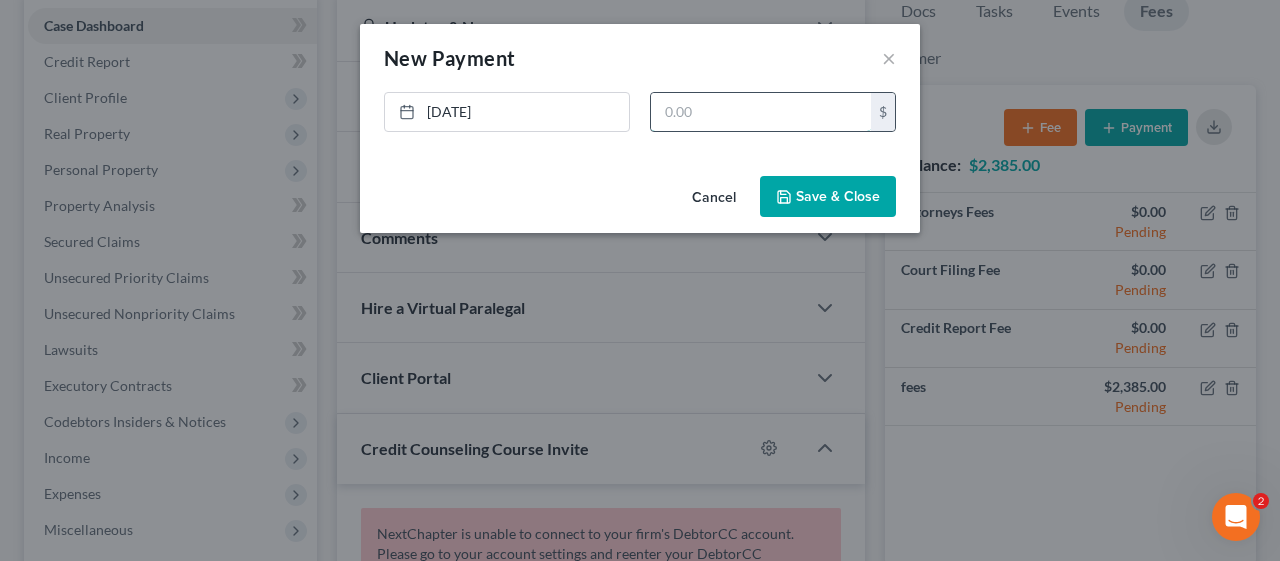 click at bounding box center [761, 112] 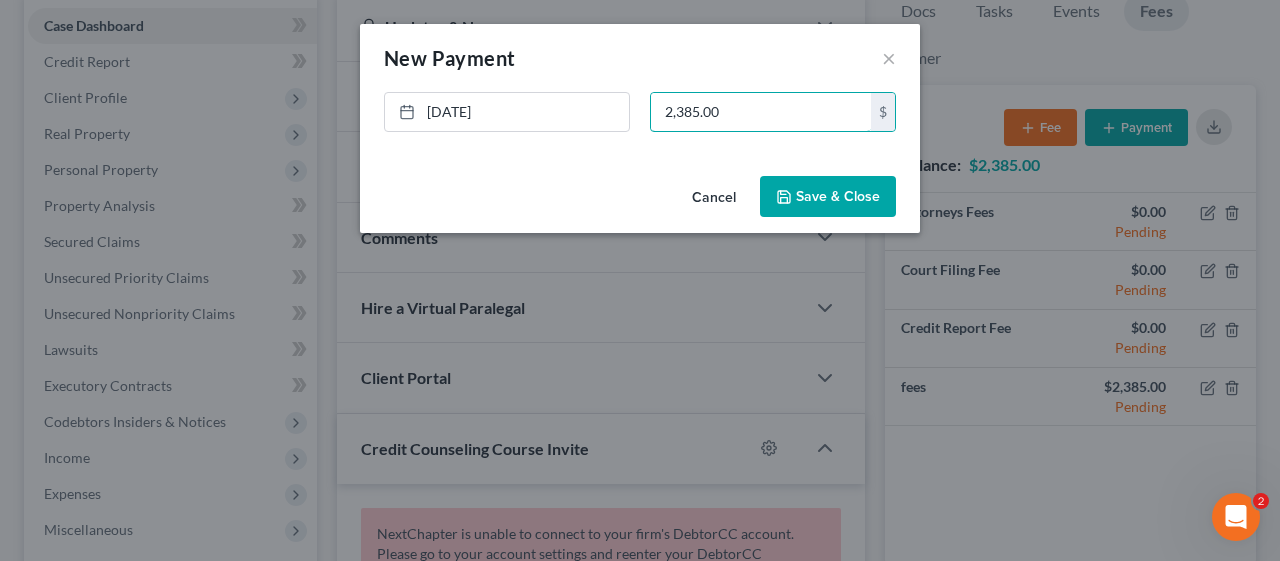 type on "2,385.00" 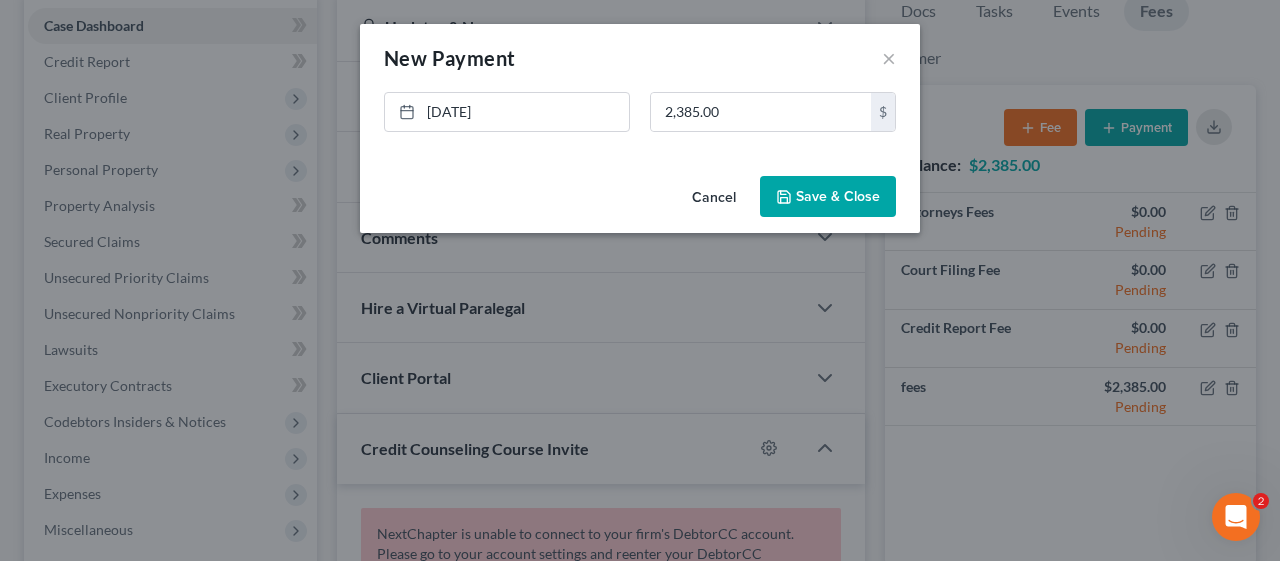 click on "Save & Close" at bounding box center [828, 197] 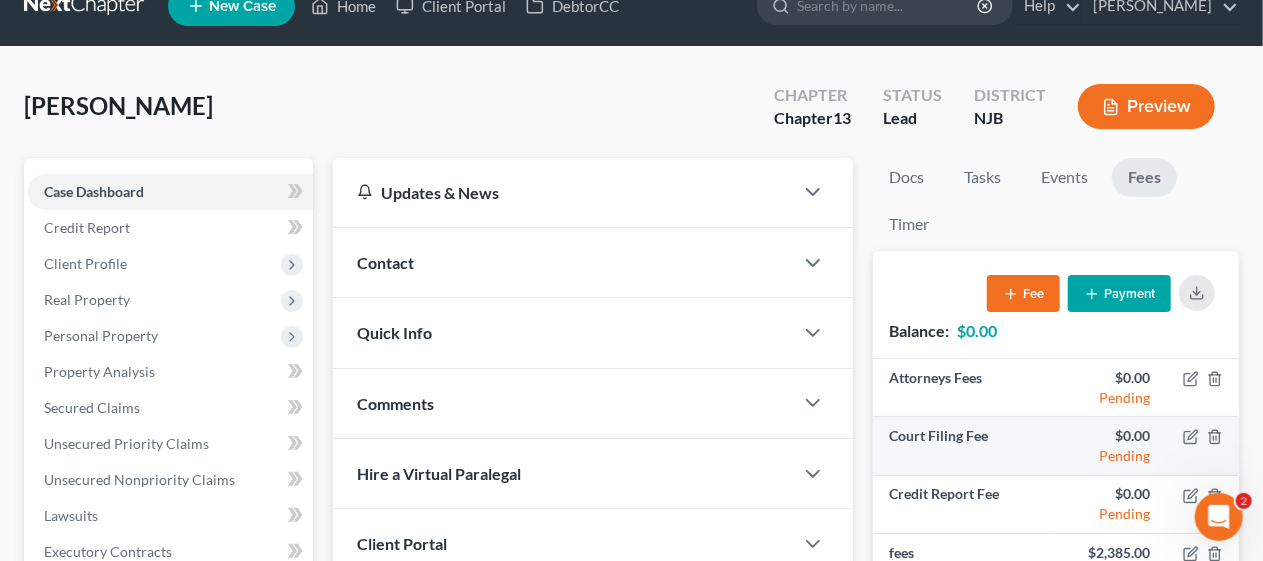 scroll, scrollTop: 0, scrollLeft: 0, axis: both 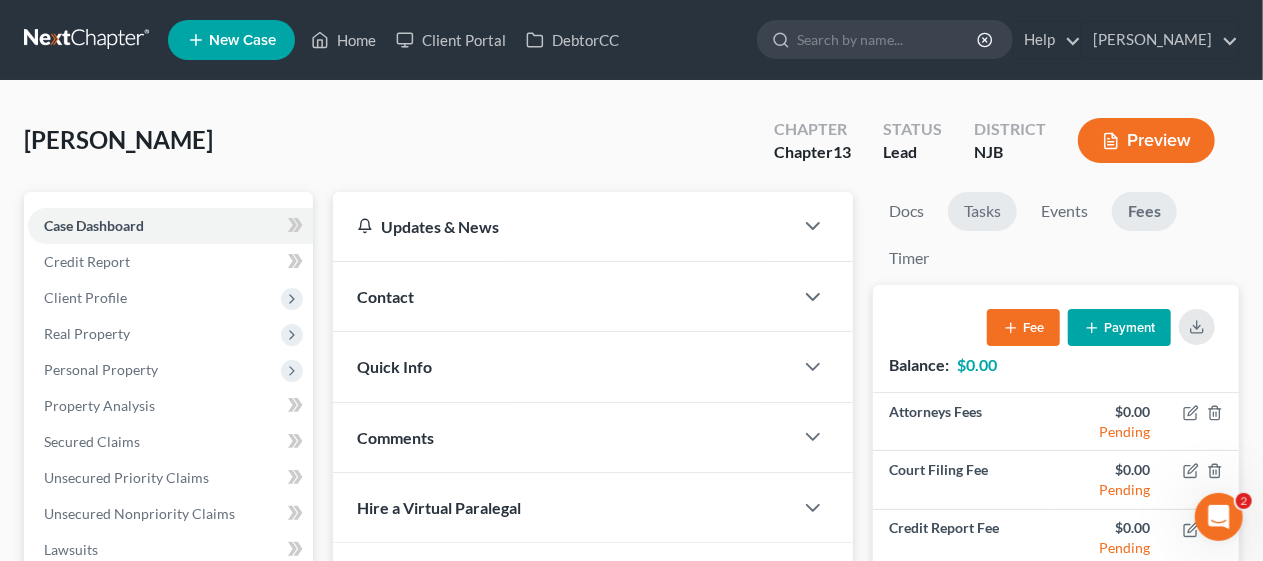 click on "Tasks" at bounding box center [982, 211] 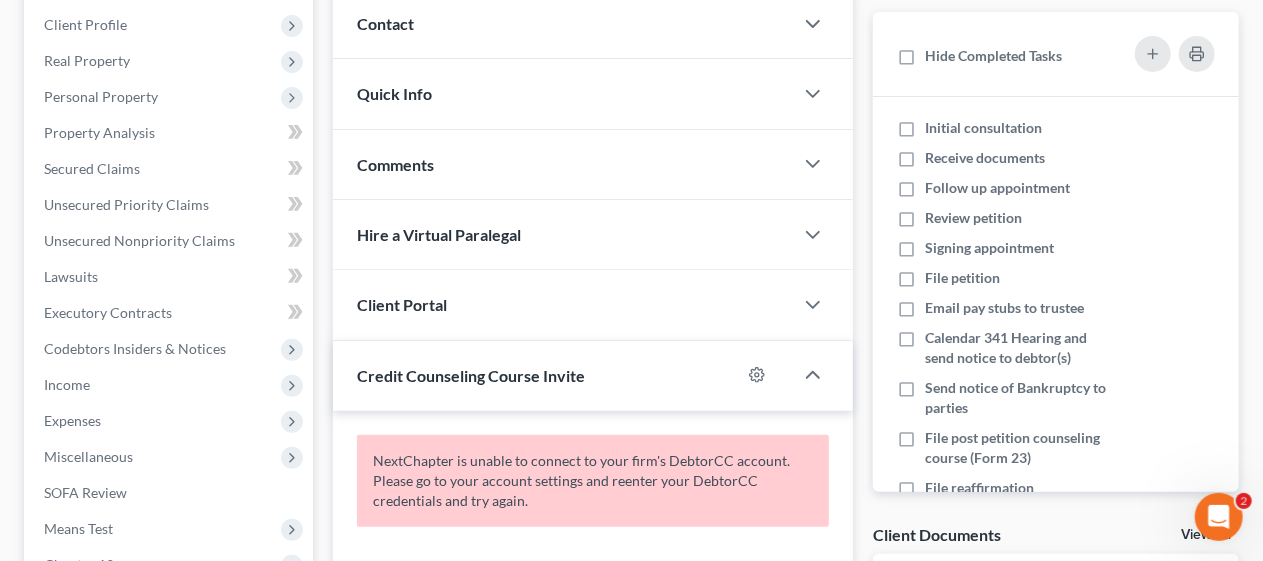 scroll, scrollTop: 300, scrollLeft: 0, axis: vertical 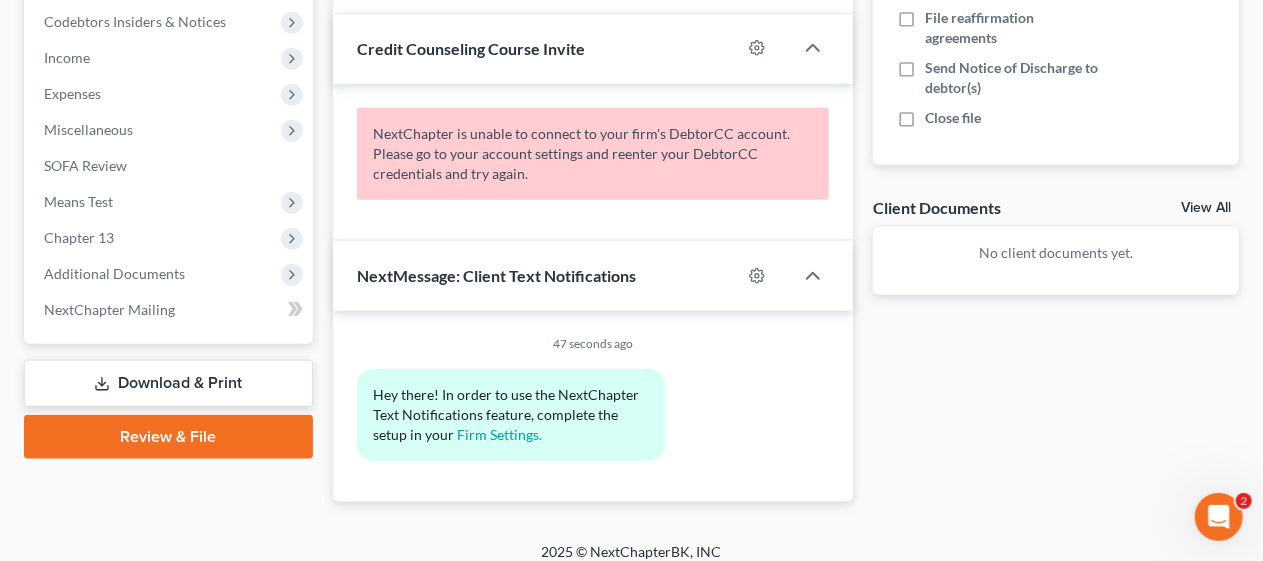 click on "No client documents yet." at bounding box center [1056, 253] 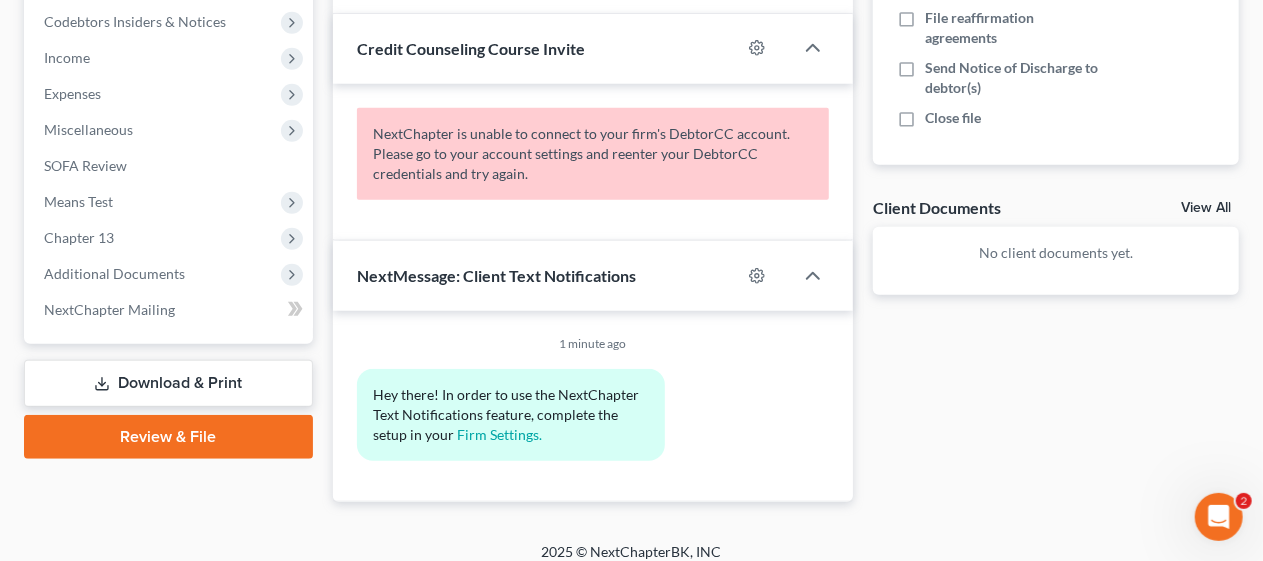 click on "No client documents yet." at bounding box center (1056, 253) 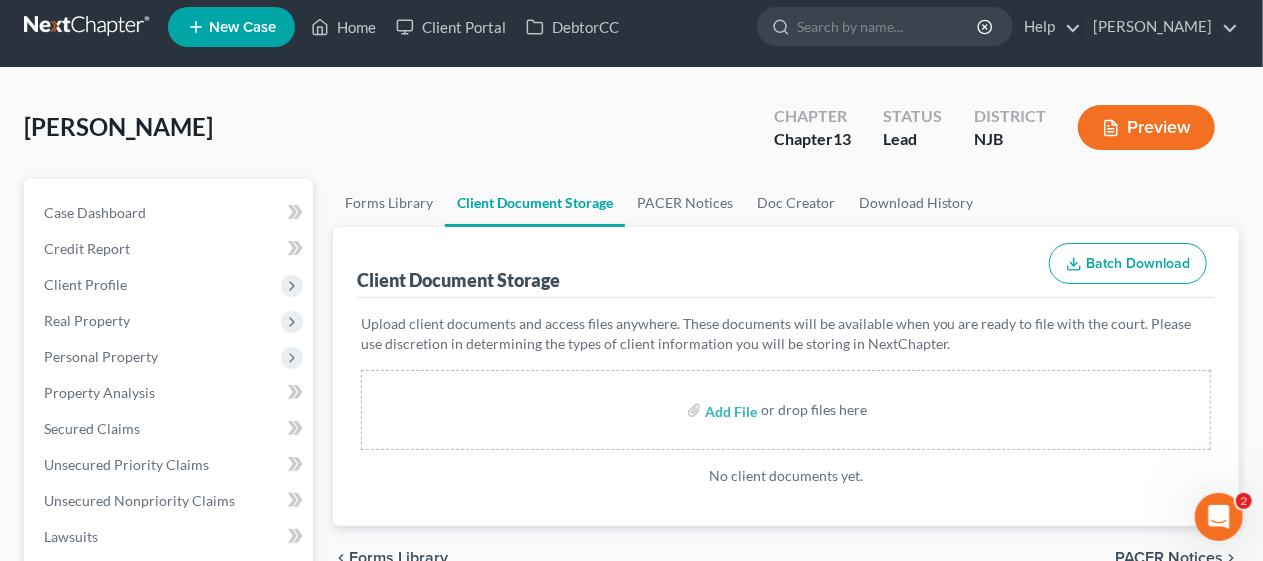 scroll, scrollTop: 0, scrollLeft: 0, axis: both 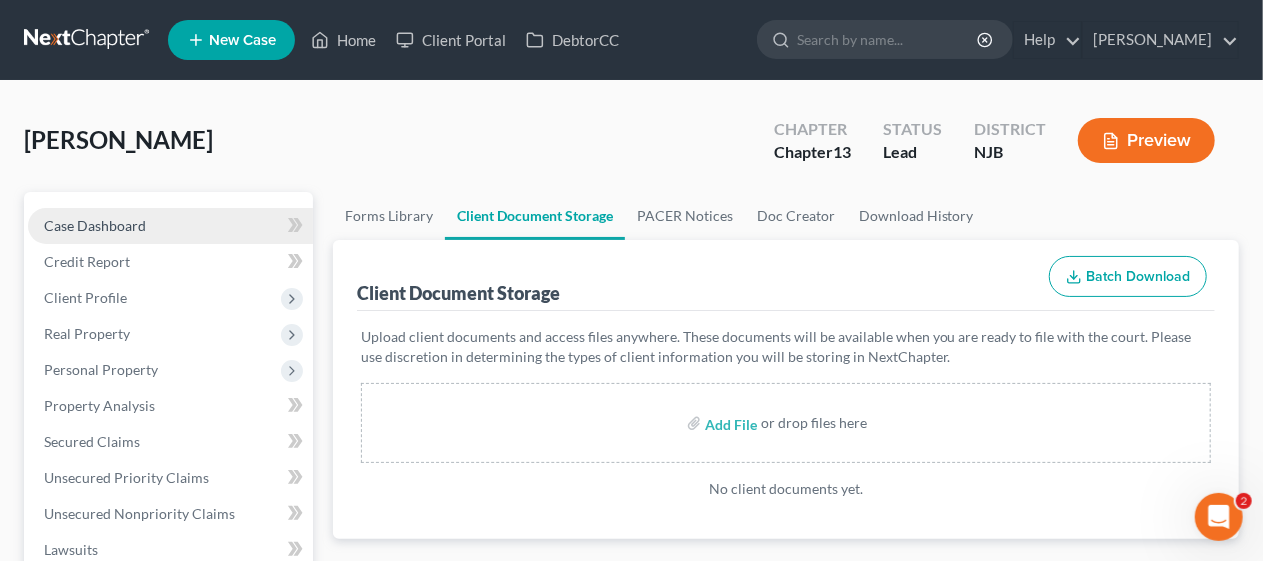 click on "Case Dashboard" at bounding box center [170, 226] 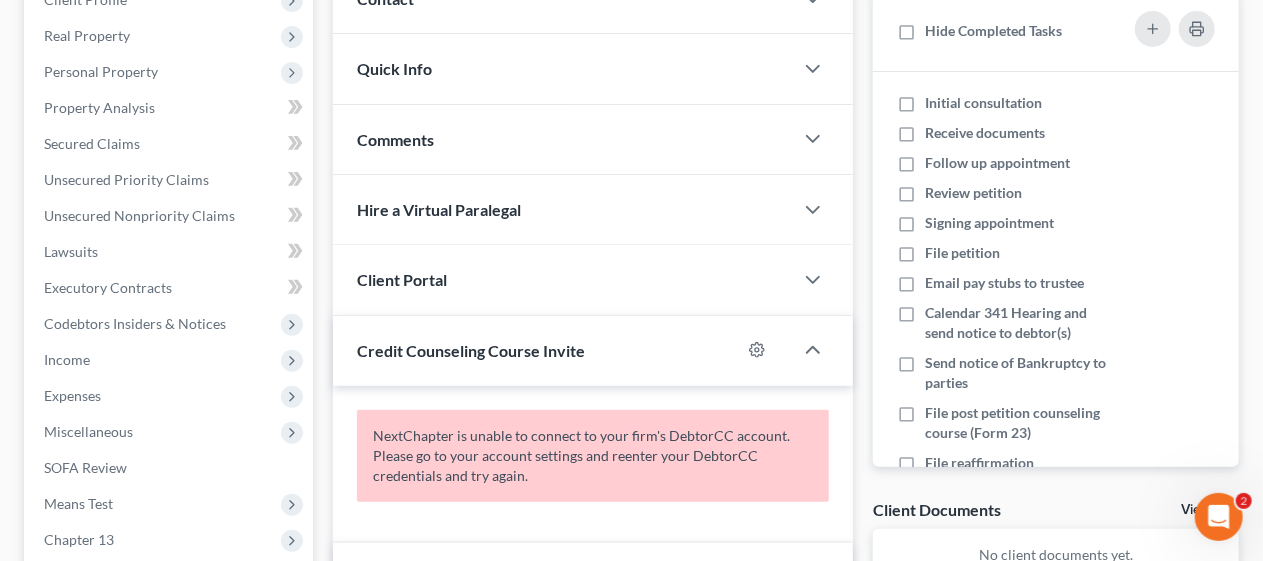 scroll, scrollTop: 300, scrollLeft: 0, axis: vertical 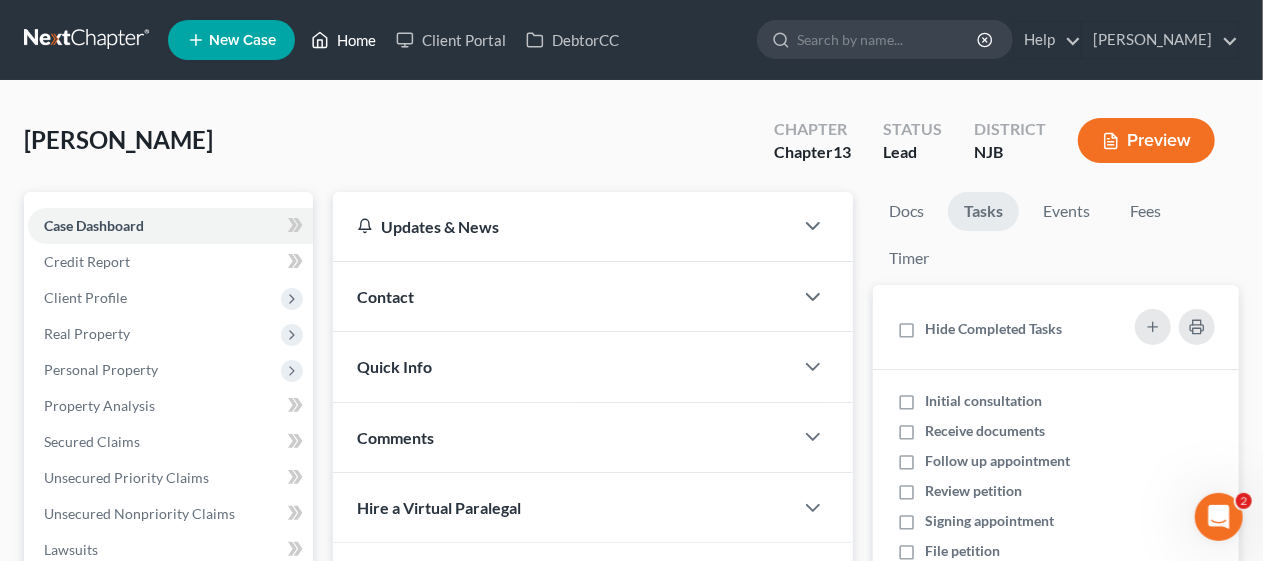 click on "Home" at bounding box center (343, 40) 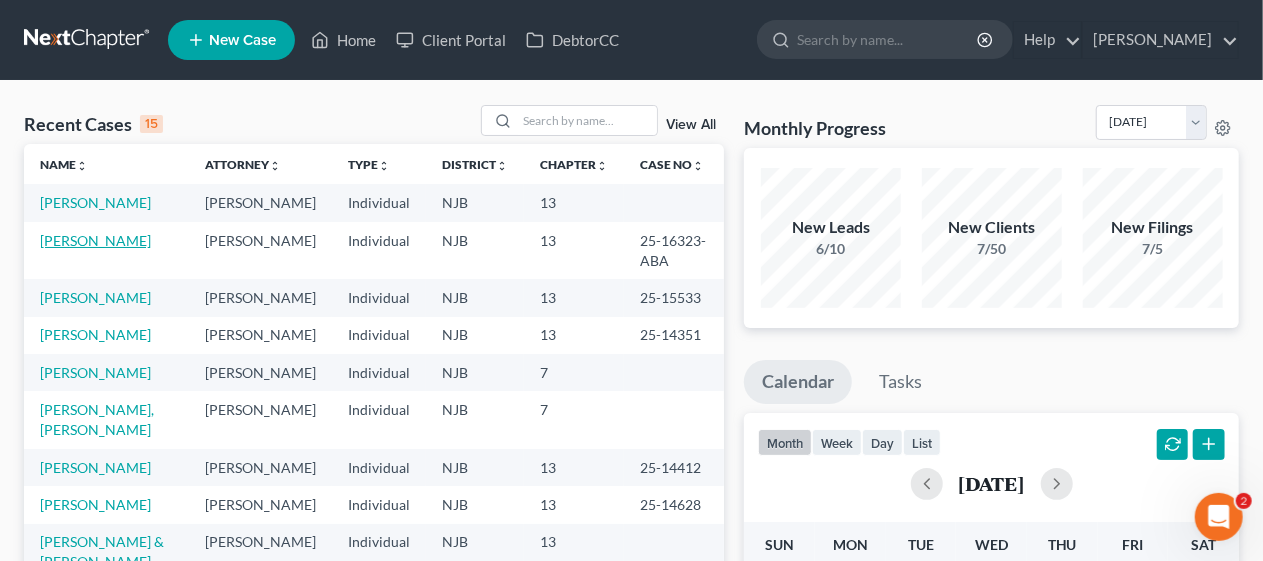 click on "[PERSON_NAME]" at bounding box center [95, 240] 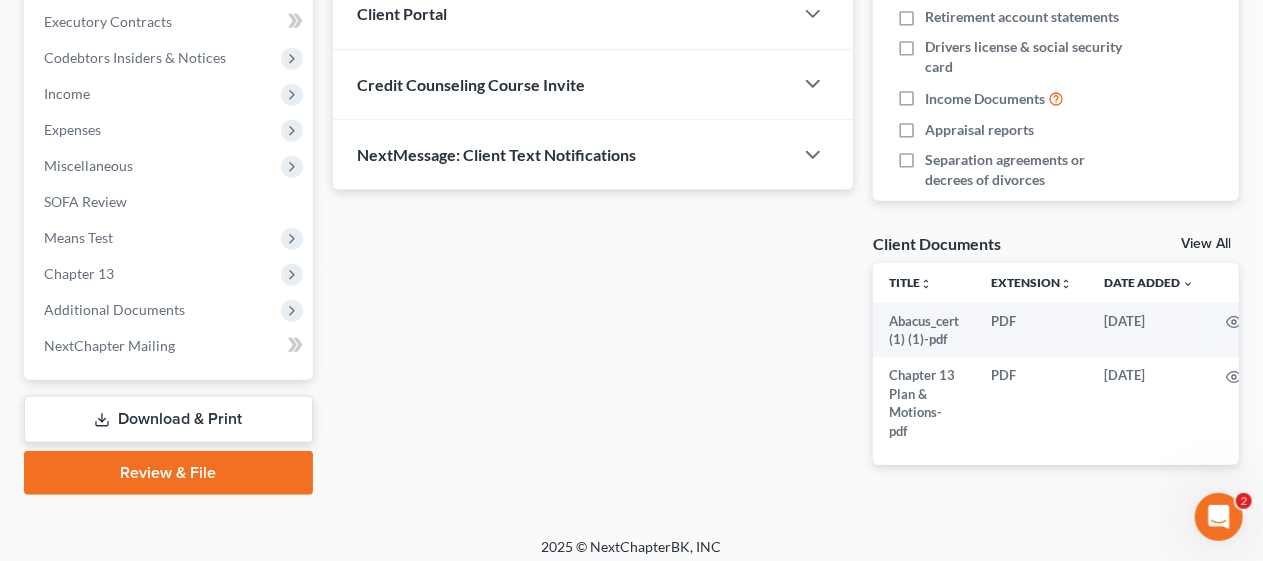 scroll, scrollTop: 592, scrollLeft: 0, axis: vertical 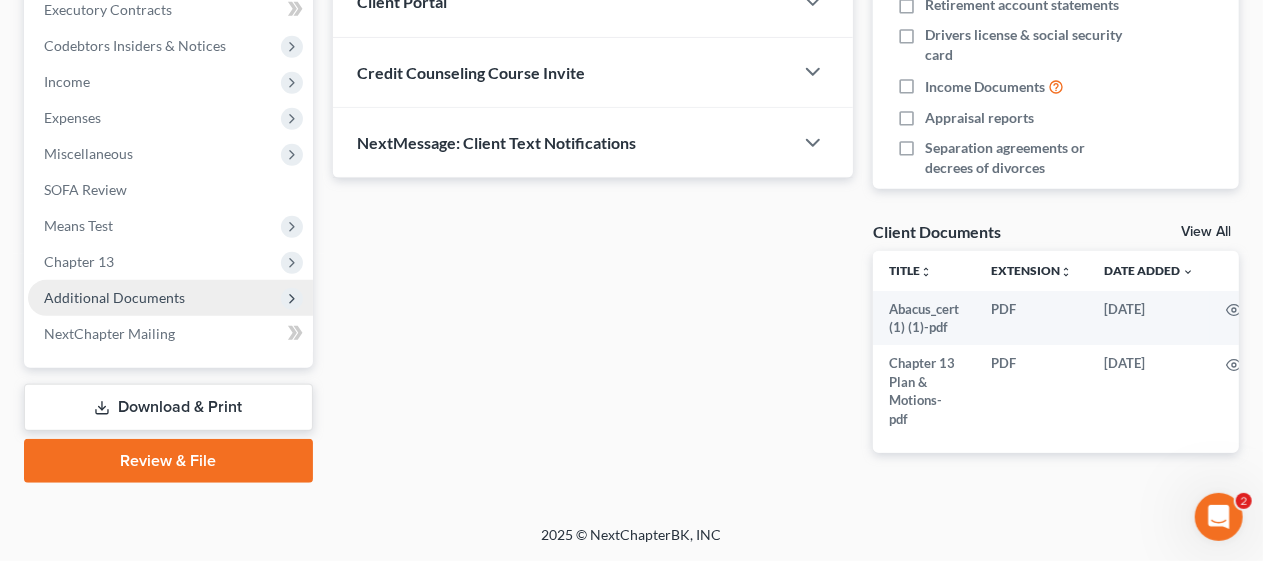 click on "Additional Documents" at bounding box center [170, 298] 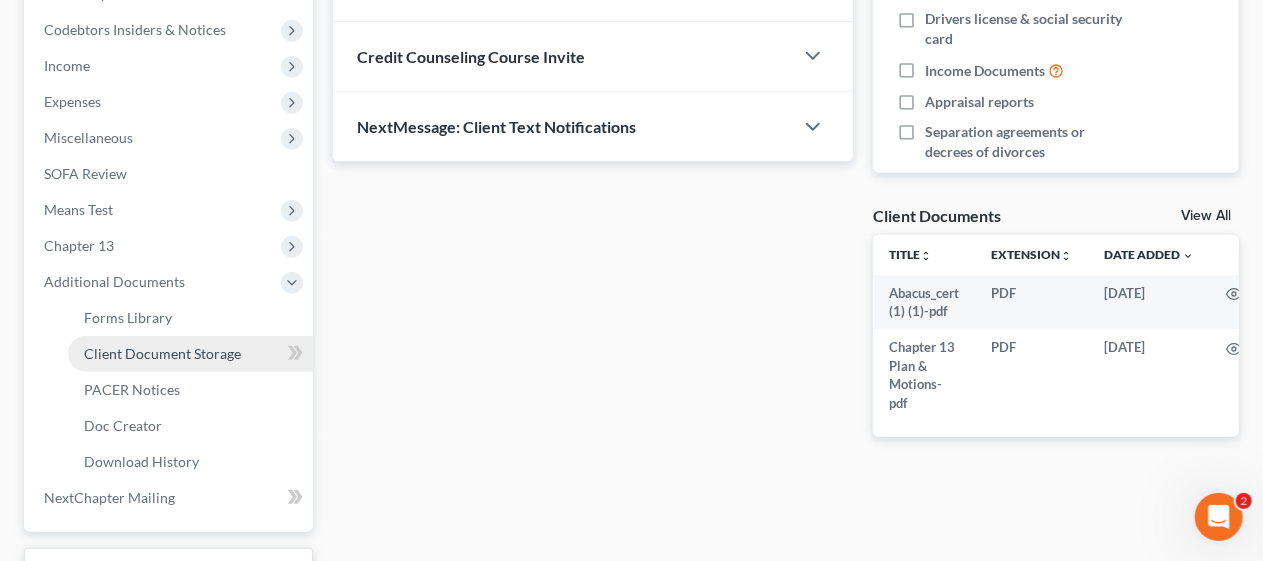 click on "Client Document Storage" at bounding box center [162, 353] 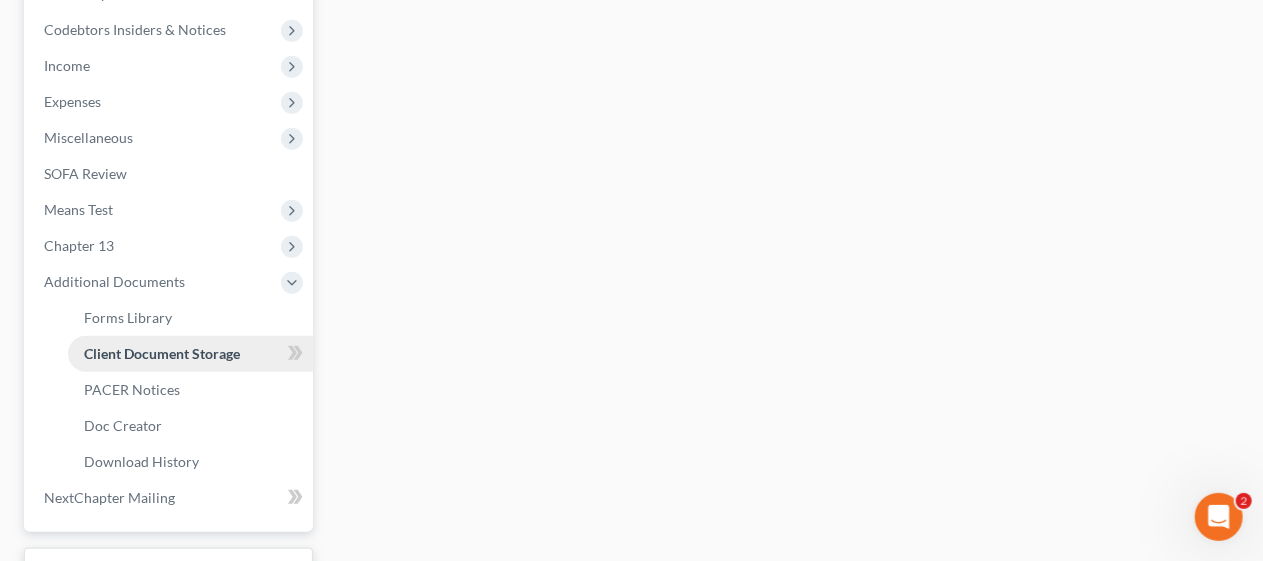 select on "19" 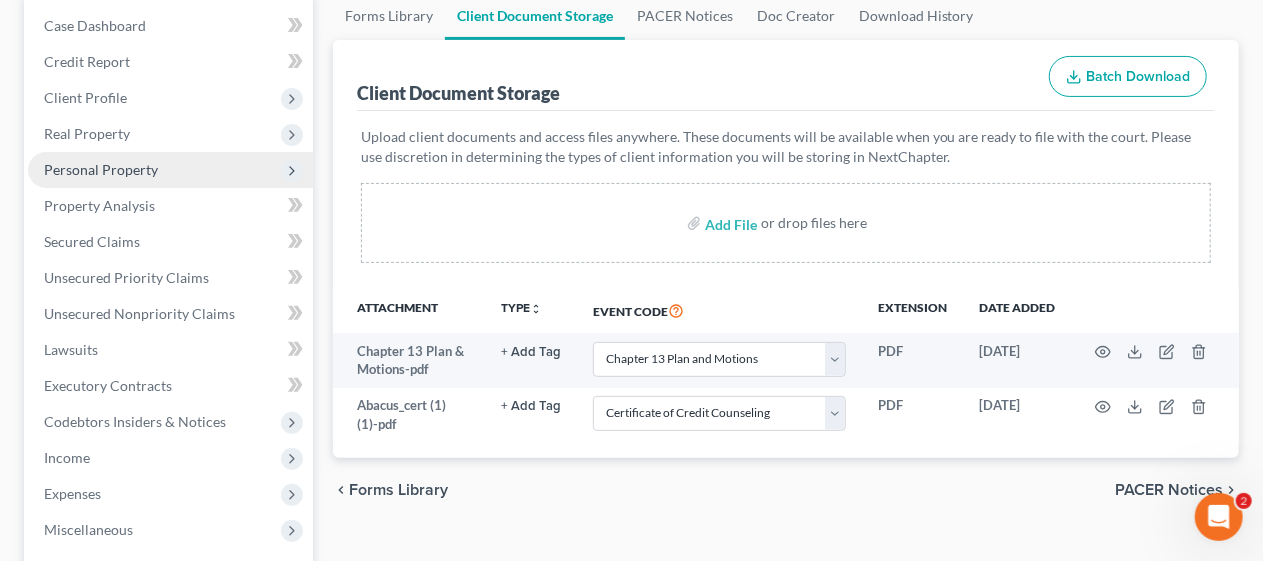 scroll, scrollTop: 0, scrollLeft: 0, axis: both 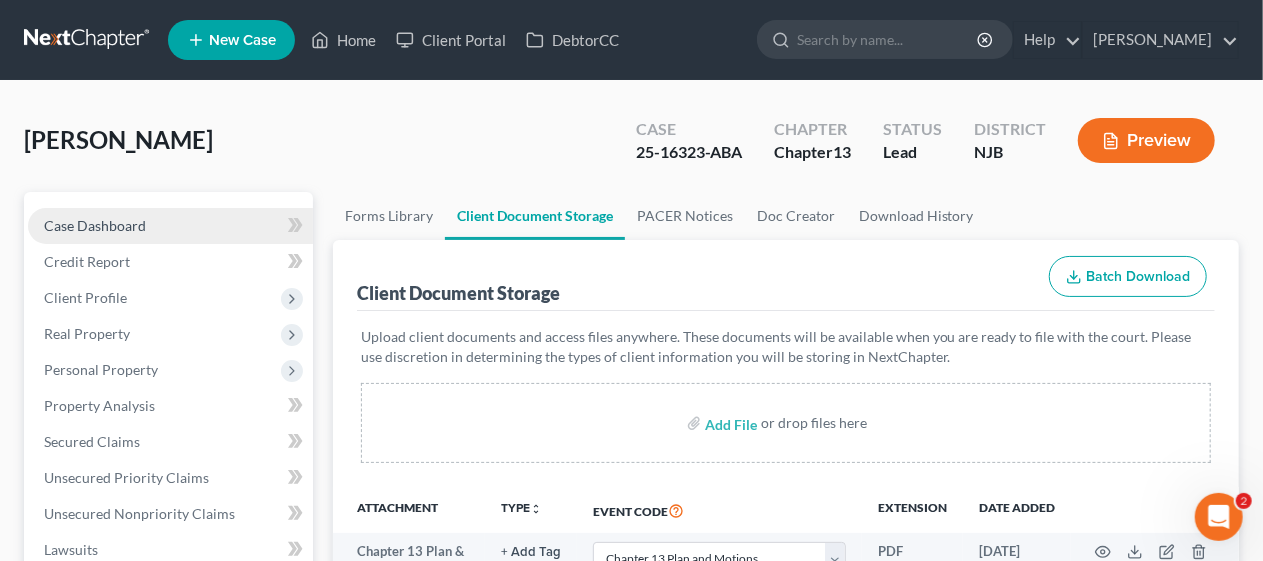 click on "Case Dashboard" at bounding box center [170, 226] 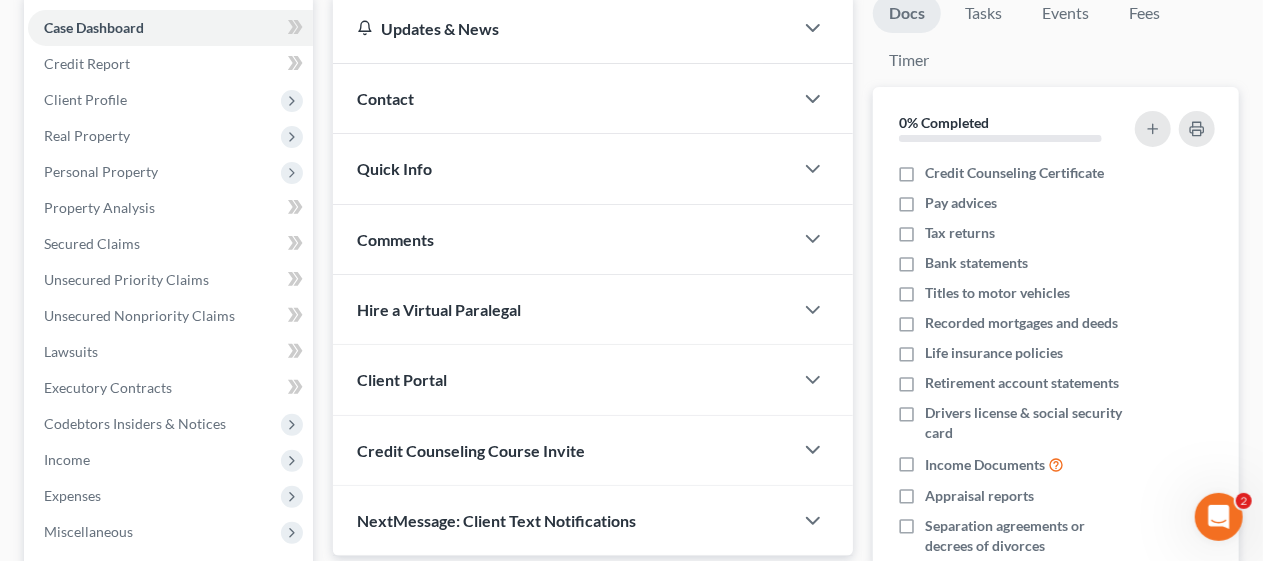 scroll, scrollTop: 200, scrollLeft: 0, axis: vertical 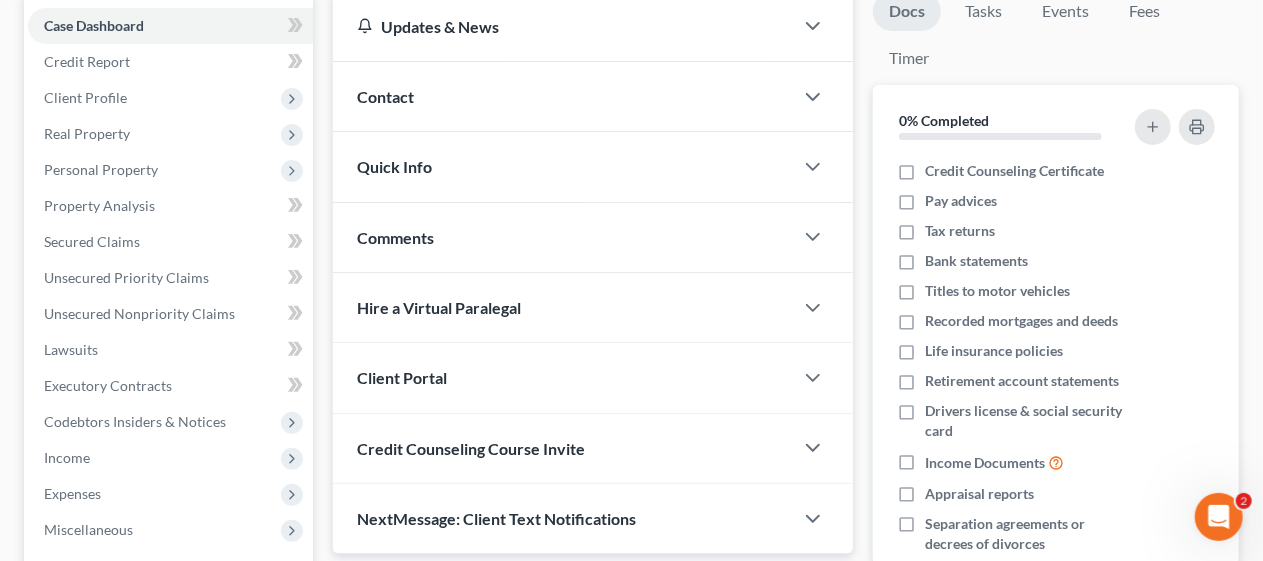 click on "Contact" at bounding box center (563, 96) 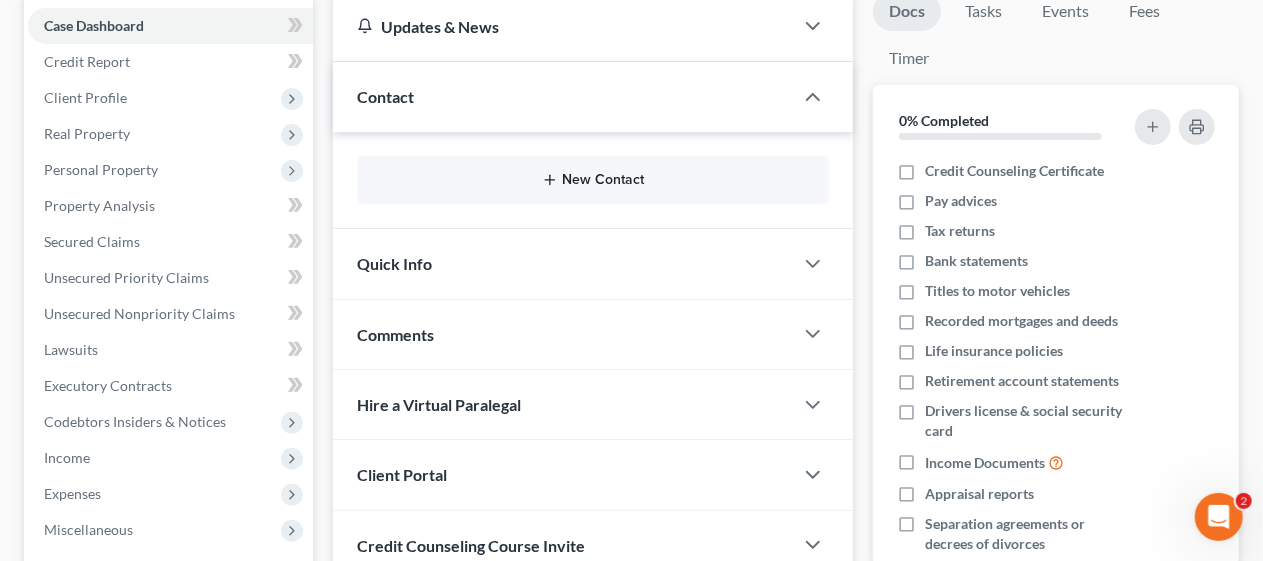 click on "New Contact" at bounding box center [593, 180] 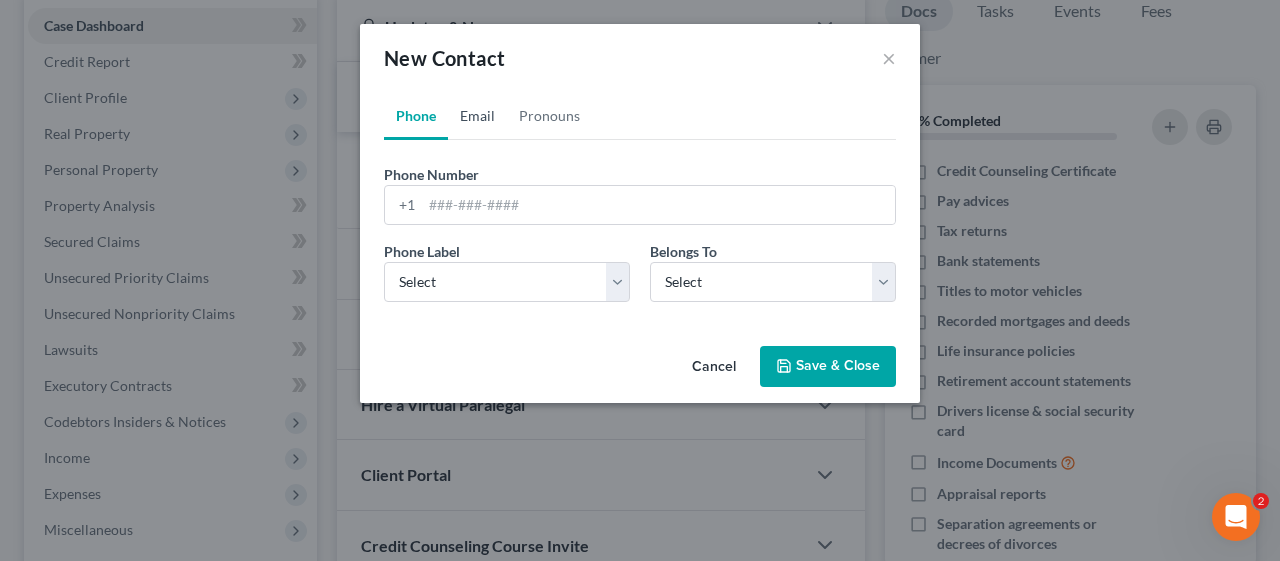 click on "Email" at bounding box center [477, 116] 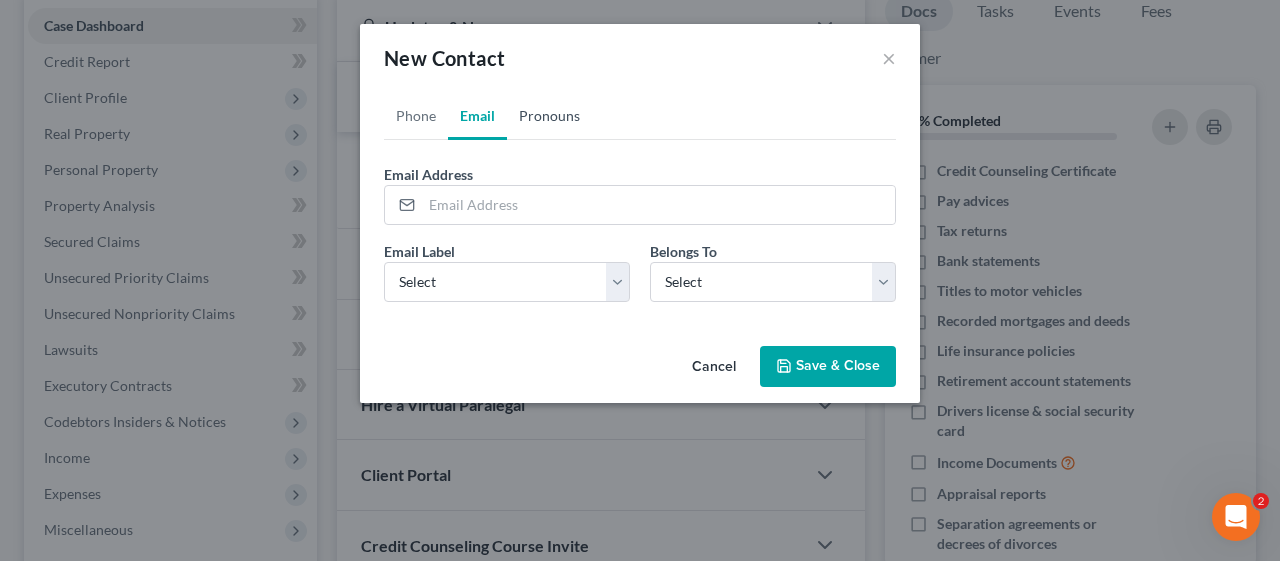 click on "Pronouns" at bounding box center [549, 116] 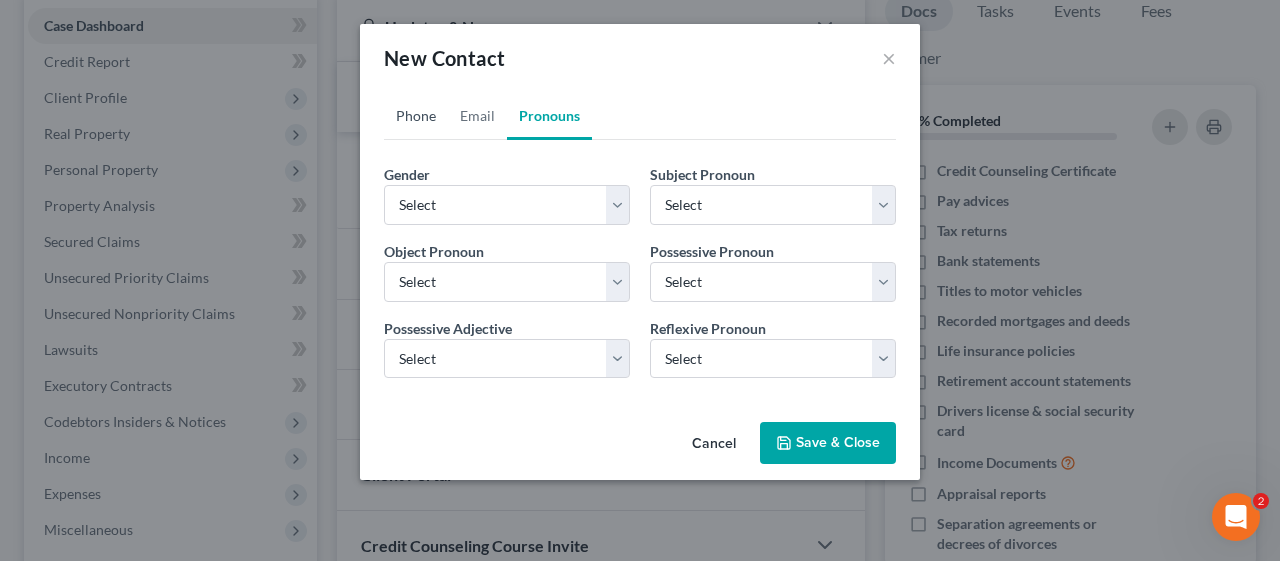click on "Phone" at bounding box center (416, 116) 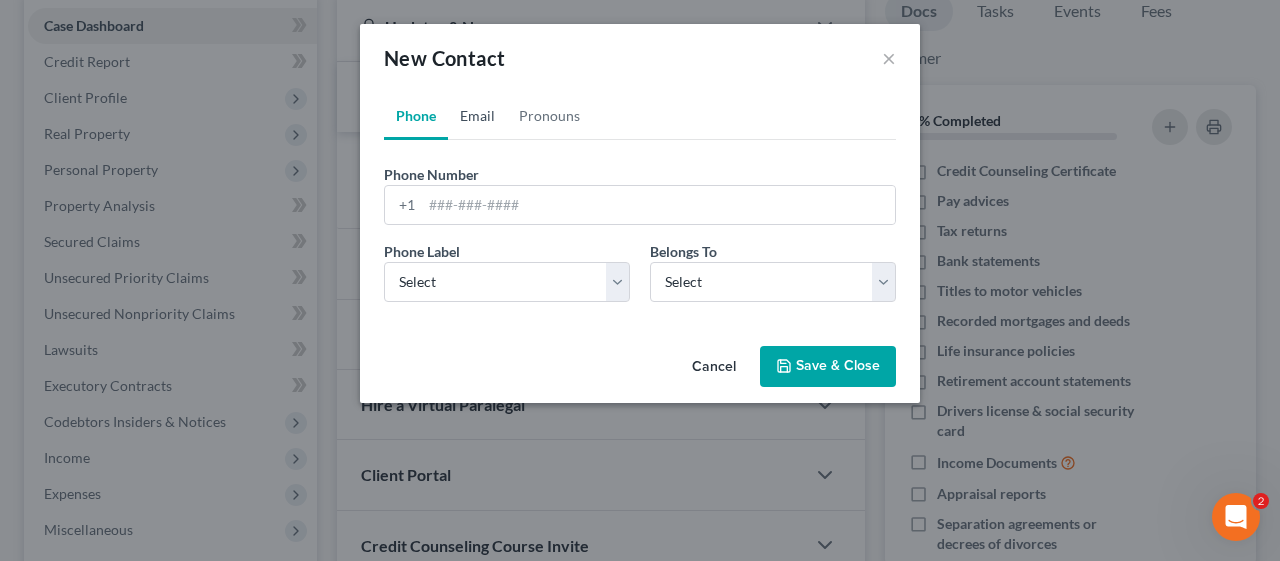 click on "Email" at bounding box center [477, 116] 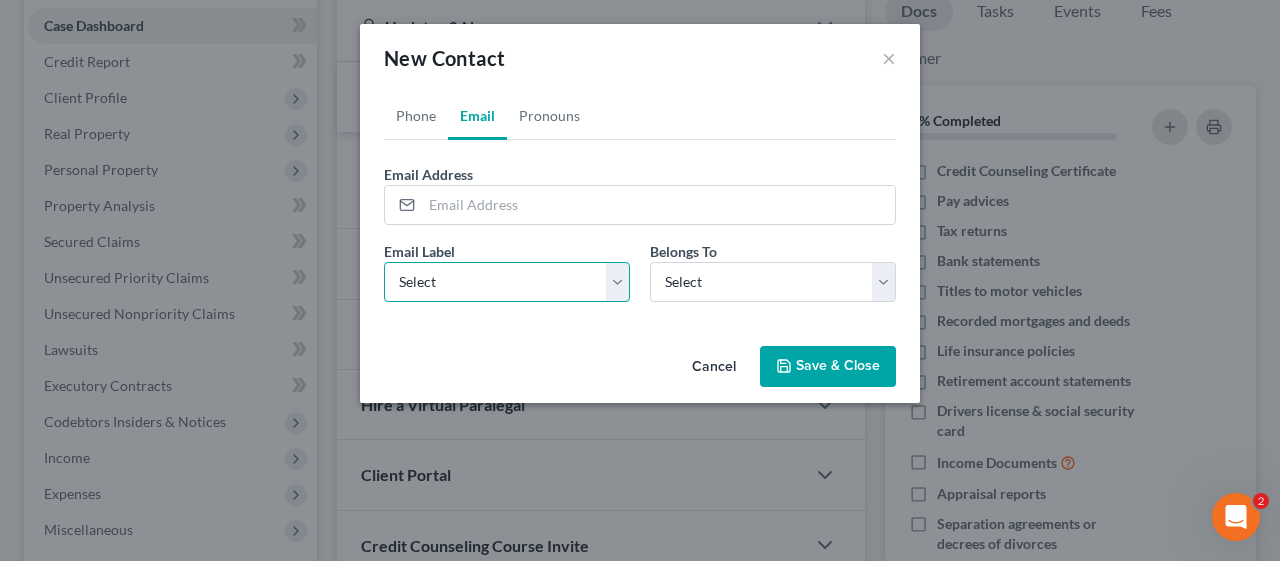 click on "Select Home Work Other" at bounding box center [507, 282] 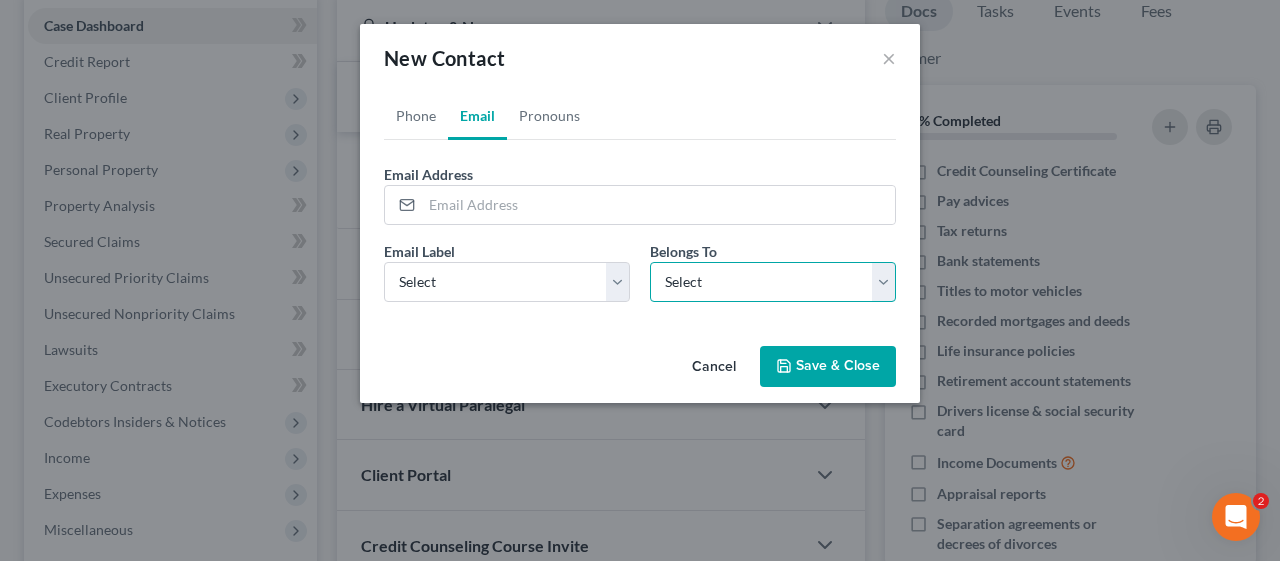 click on "Select Client Other" at bounding box center [773, 282] 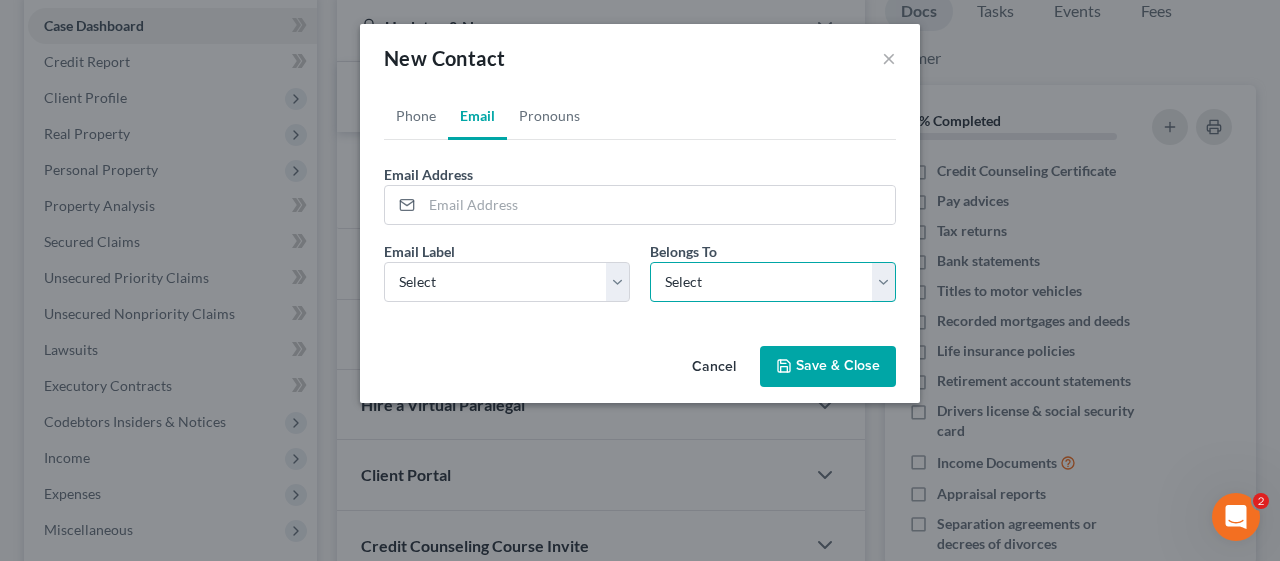 click on "Select Client Other" at bounding box center (773, 282) 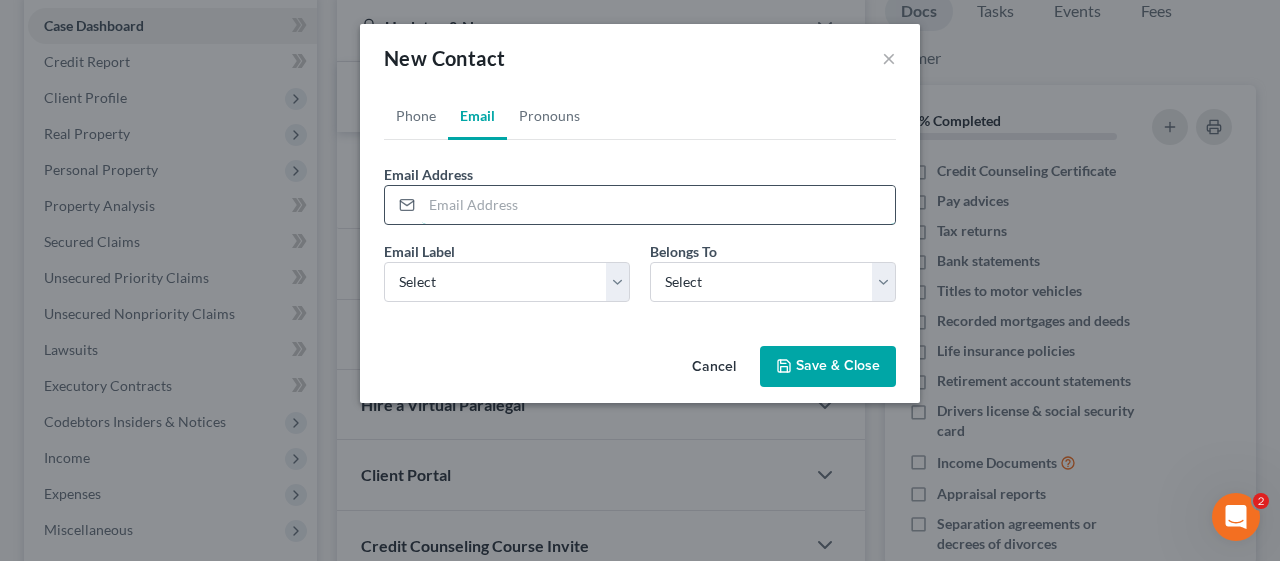 click at bounding box center [658, 205] 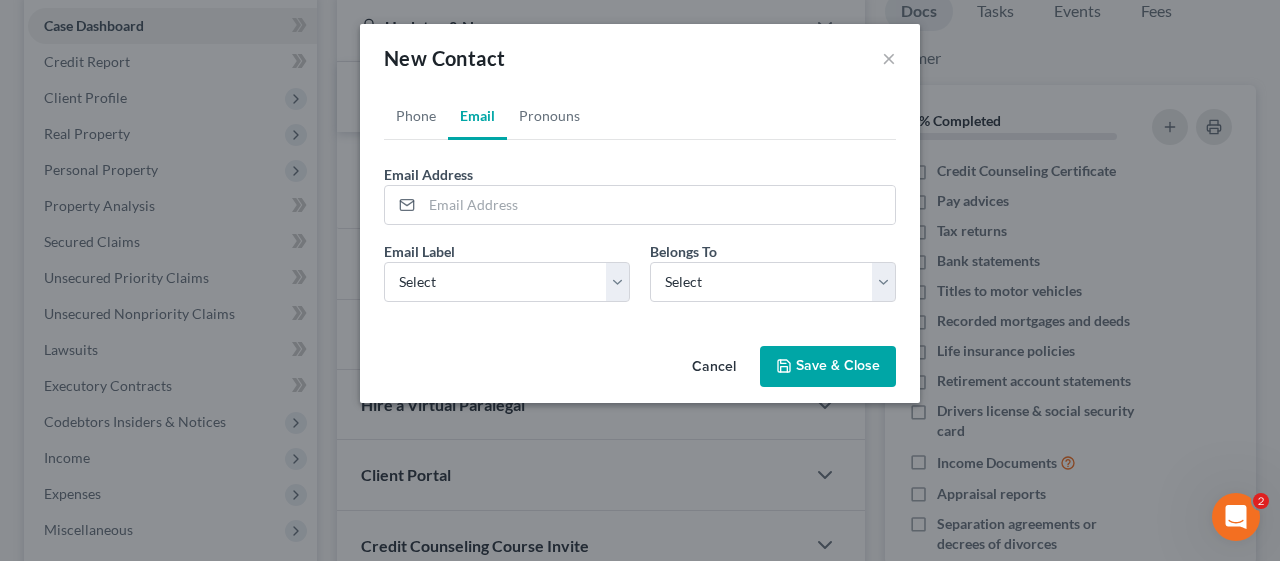 click on "Cancel Save & Close" at bounding box center (640, 371) 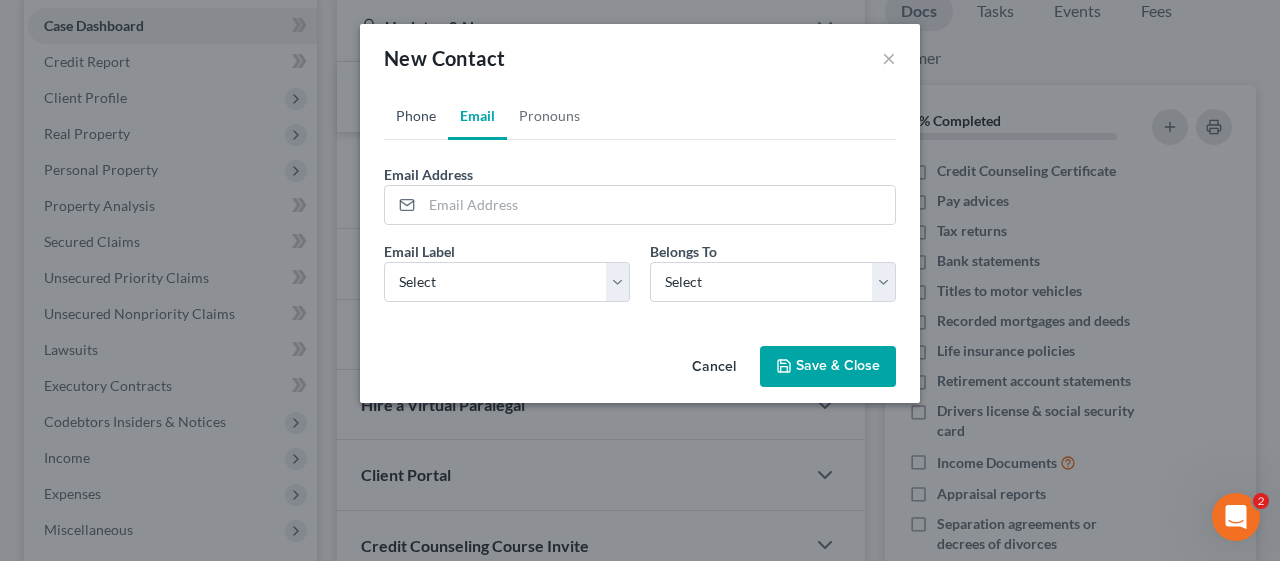 click on "Phone" at bounding box center [416, 116] 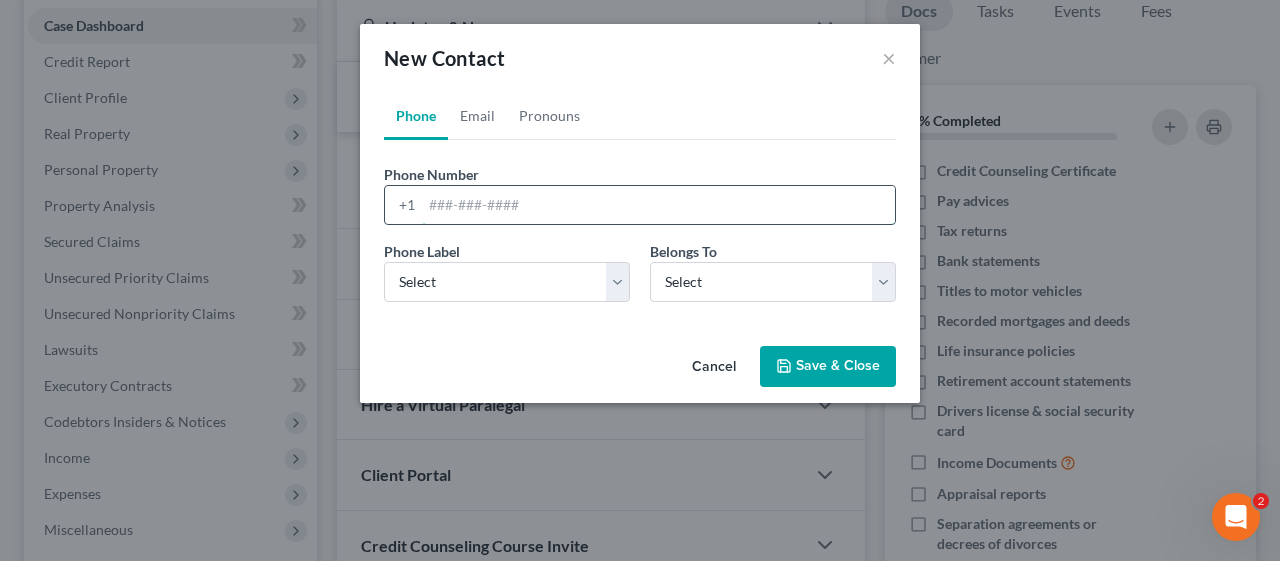 click at bounding box center [658, 205] 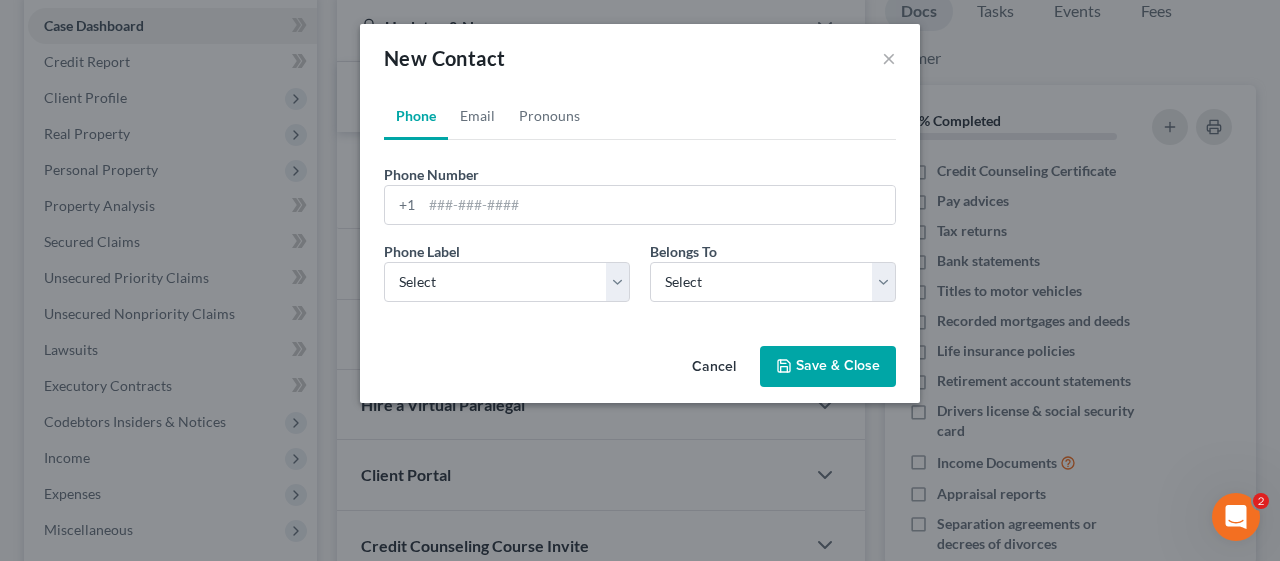 click on "Cancel Save & Close" at bounding box center [640, 371] 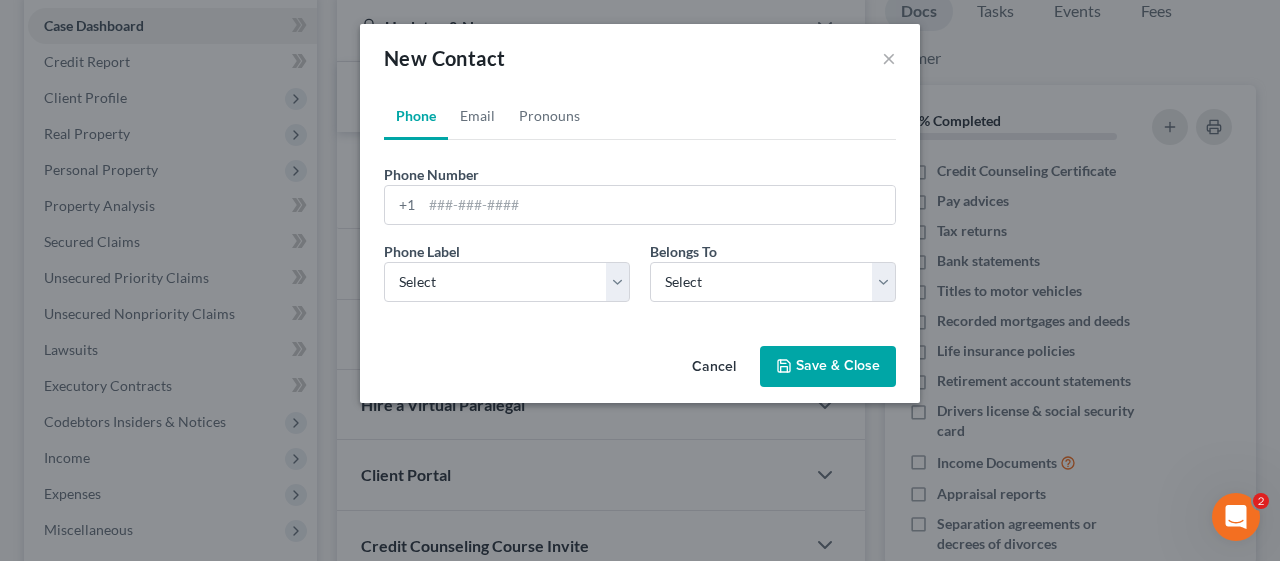 click on "Cancel" at bounding box center [714, 368] 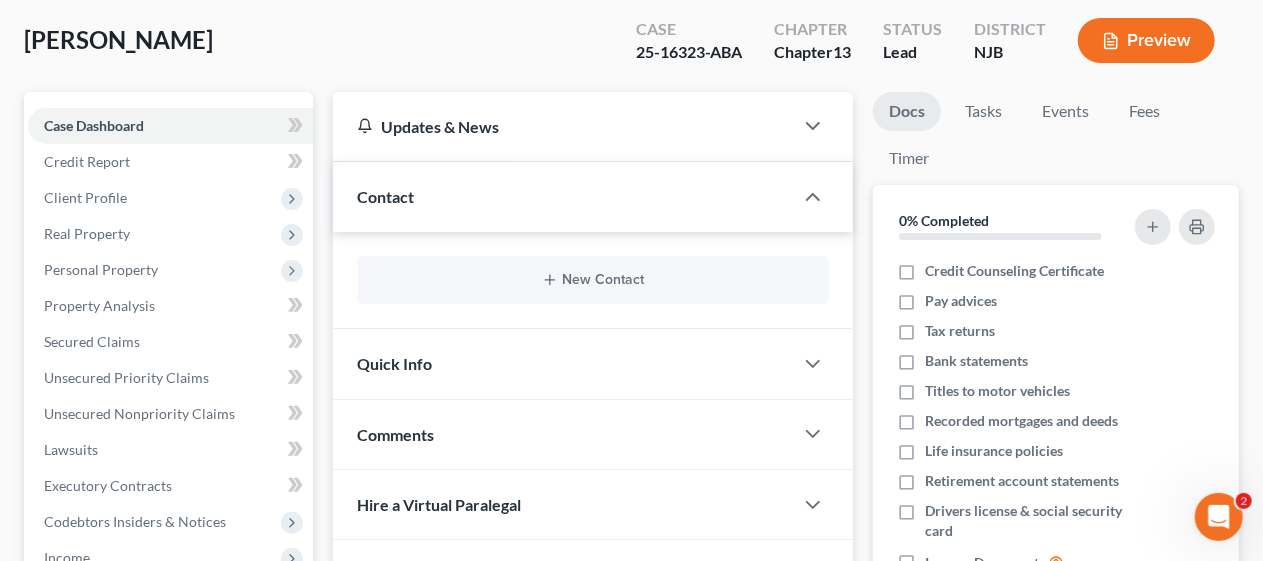 scroll, scrollTop: 200, scrollLeft: 0, axis: vertical 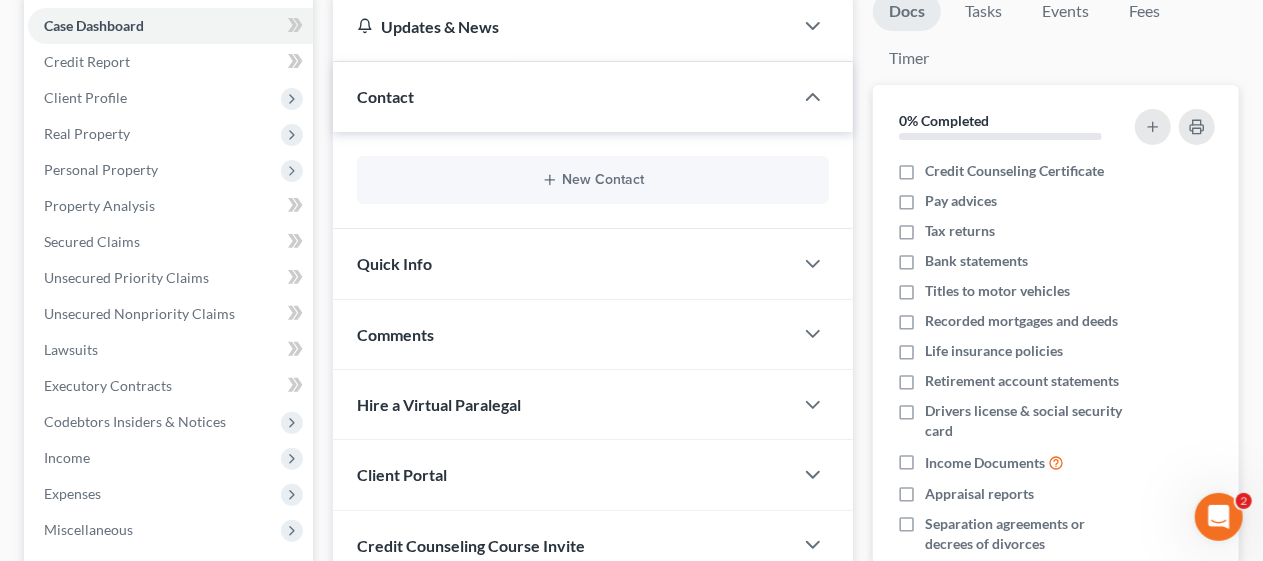click on "Quick Info" at bounding box center [563, 263] 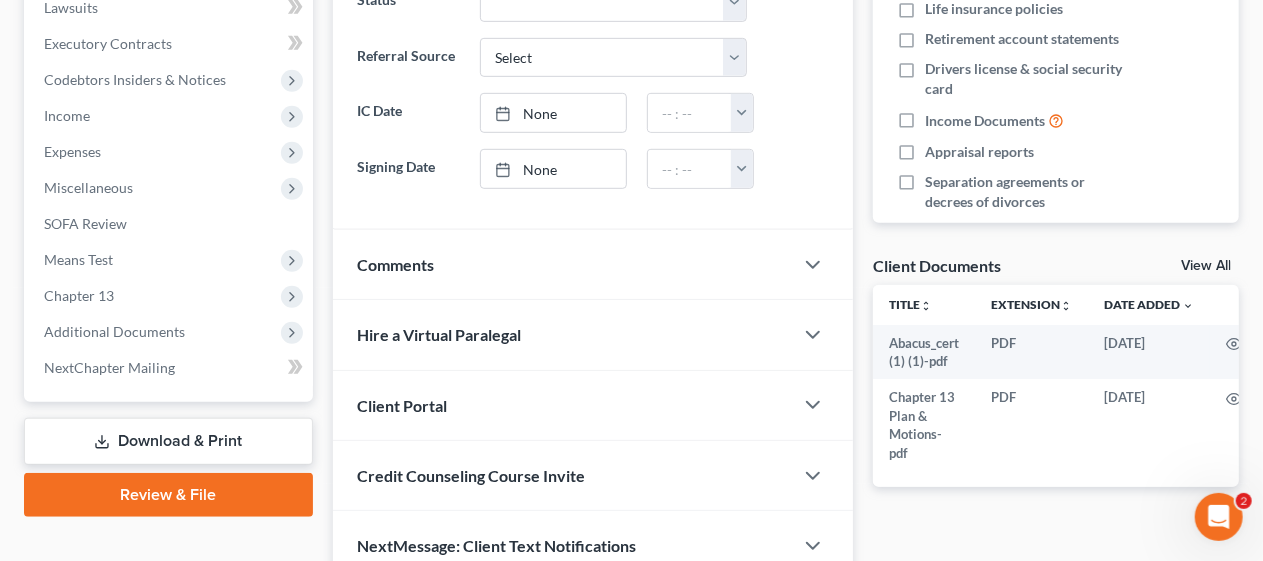 scroll, scrollTop: 600, scrollLeft: 0, axis: vertical 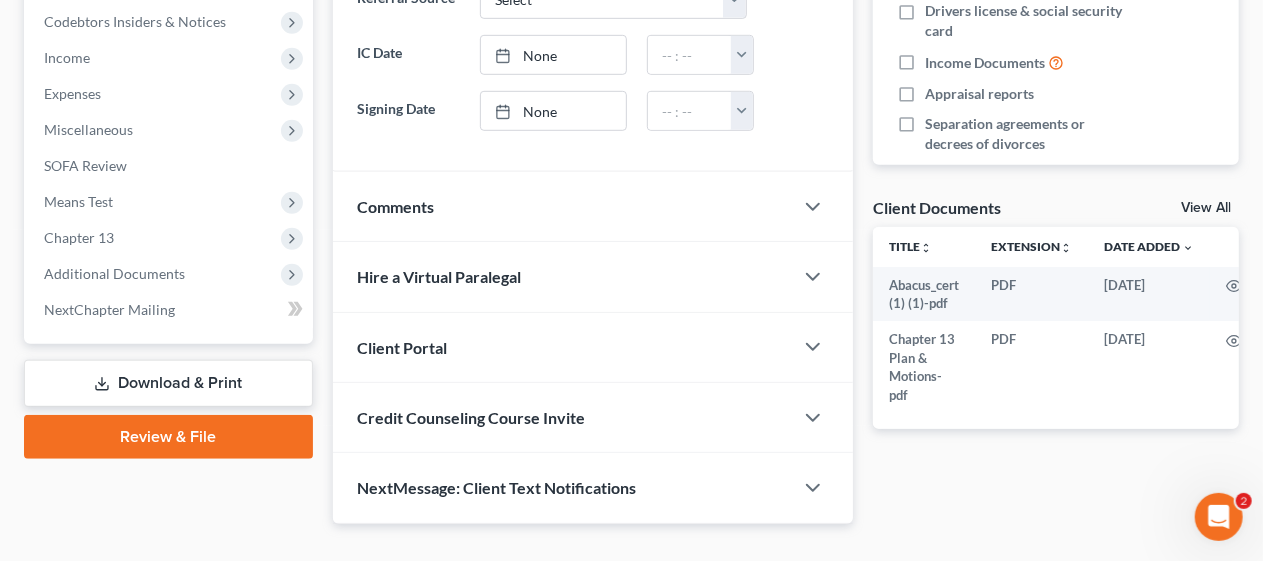 click on "Comments" at bounding box center (563, 206) 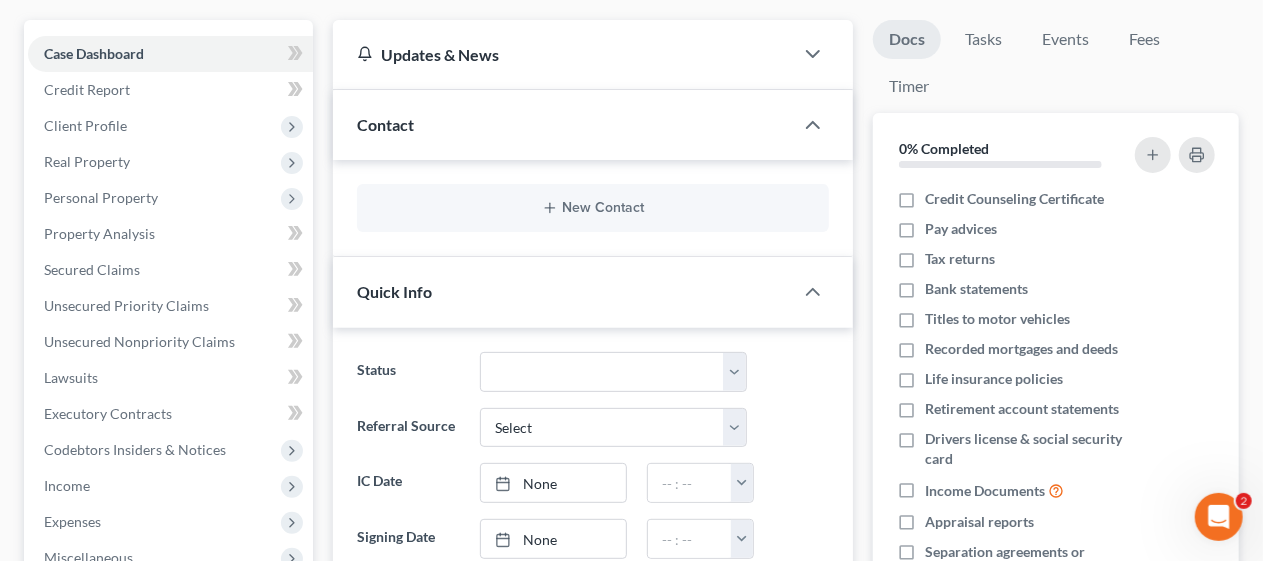 scroll, scrollTop: 100, scrollLeft: 0, axis: vertical 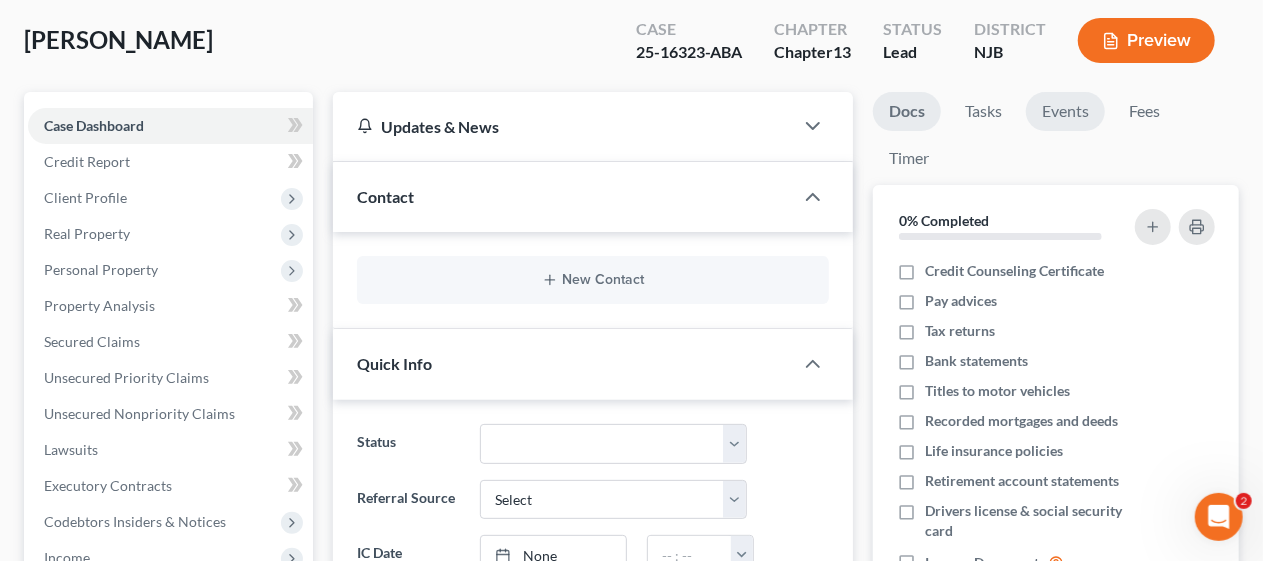 click on "Events" at bounding box center [1065, 111] 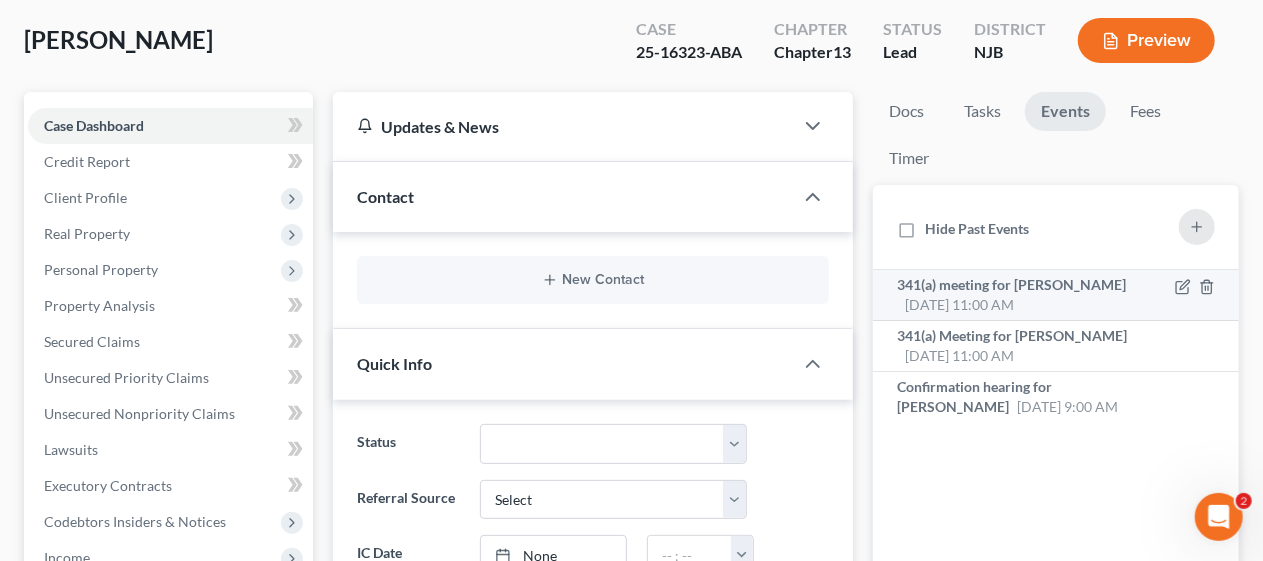 click on "341(a) meeting for [PERSON_NAME]" at bounding box center (1011, 284) 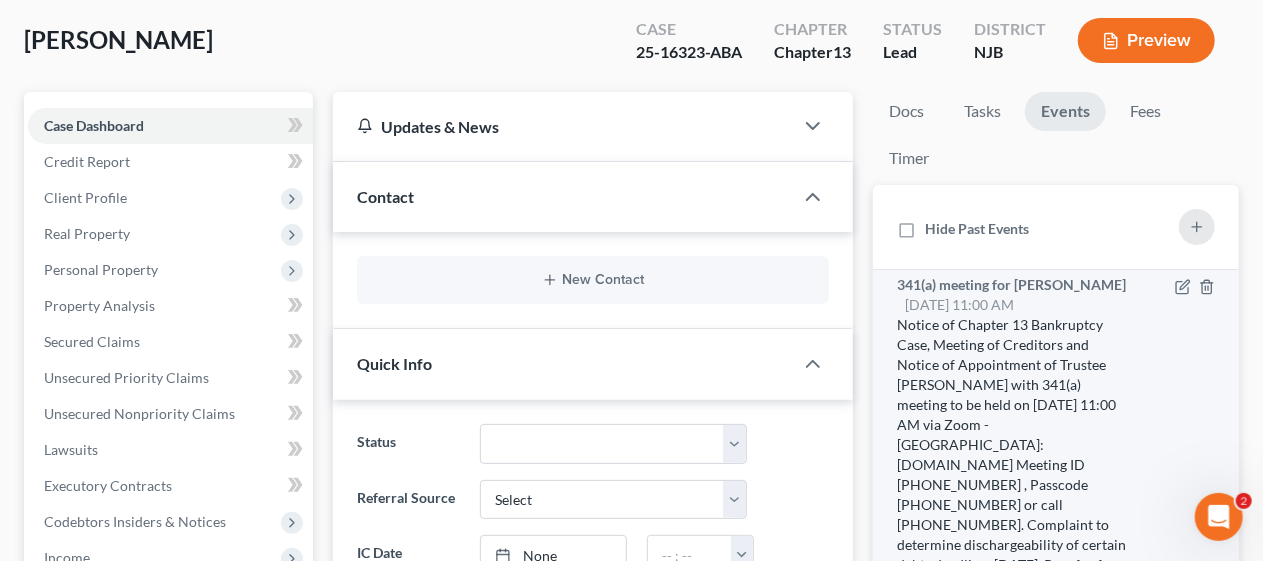 scroll, scrollTop: 12, scrollLeft: 0, axis: vertical 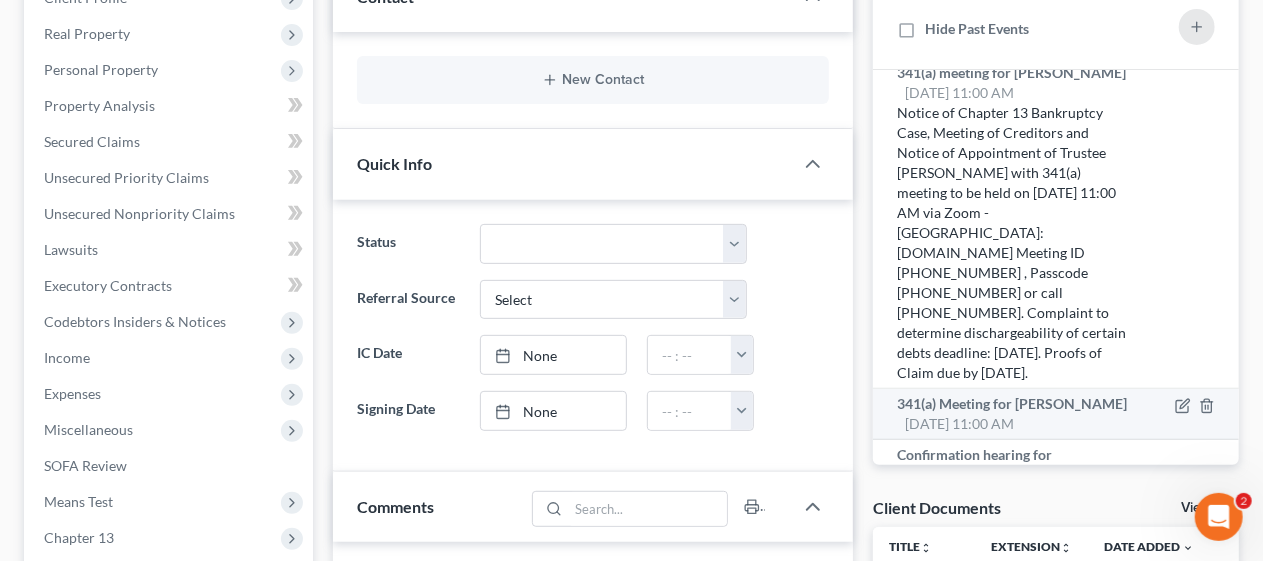 click on "[DATE] 11:00 AM" at bounding box center (959, 423) 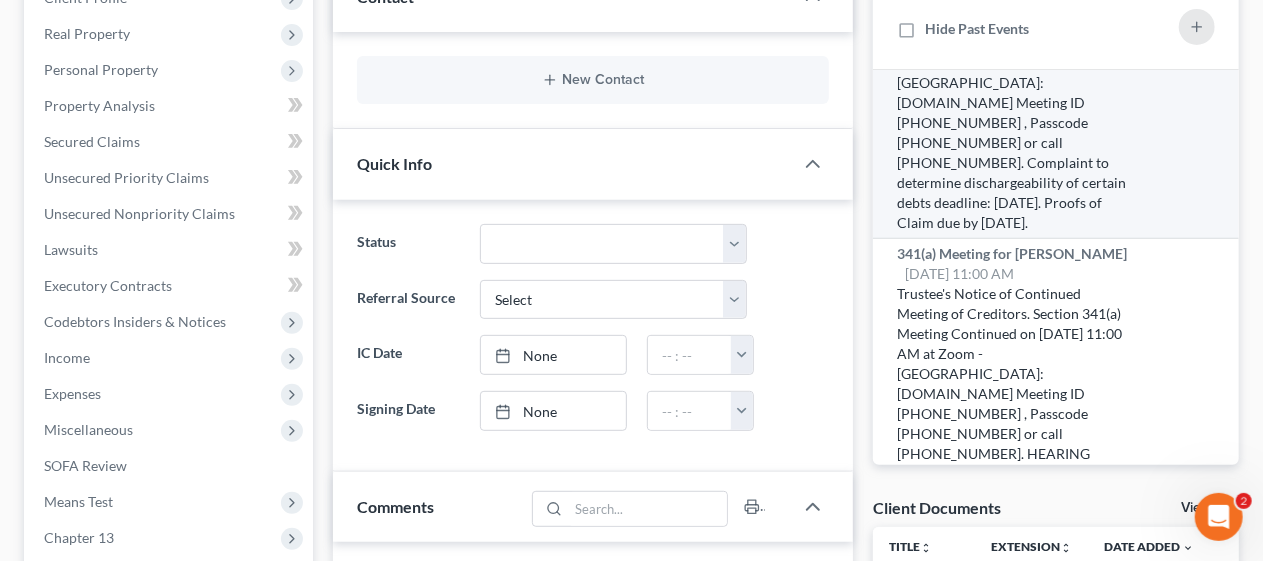 scroll, scrollTop: 212, scrollLeft: 0, axis: vertical 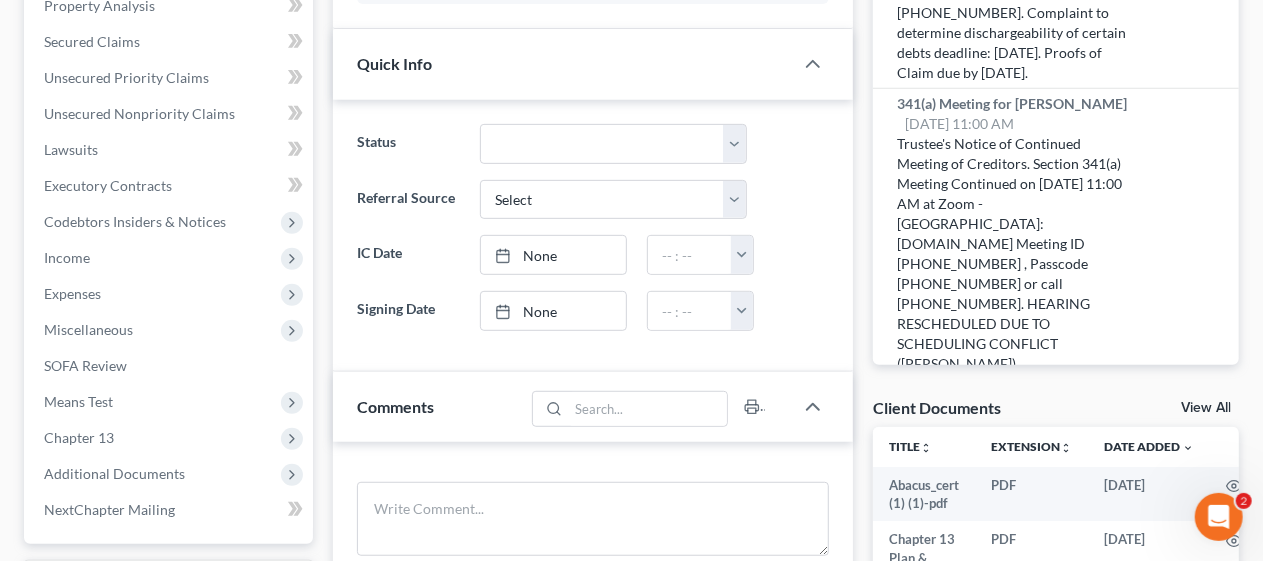 click on "Confirmation hearing for [PERSON_NAME]" at bounding box center [974, 404] 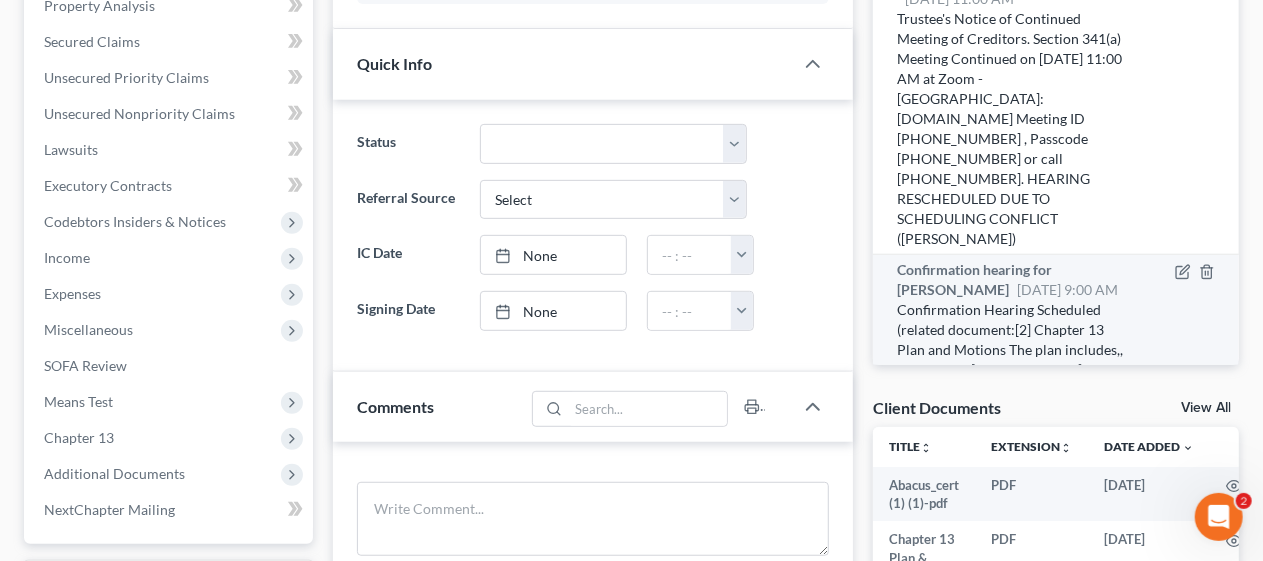 scroll, scrollTop: 0, scrollLeft: 0, axis: both 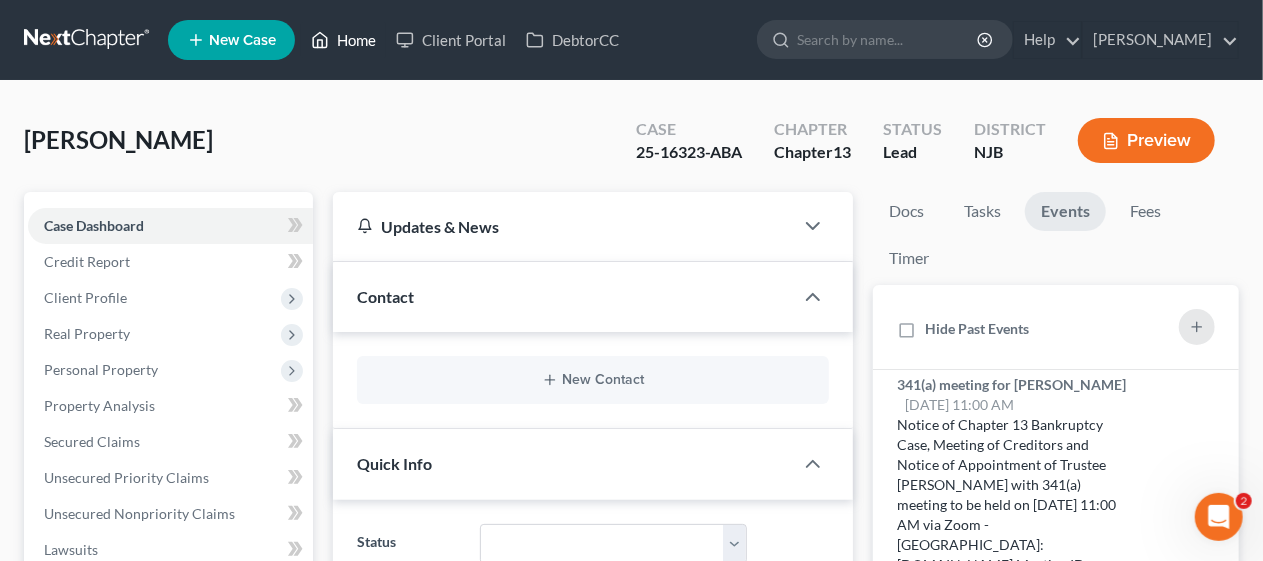 click on "Home" at bounding box center [343, 40] 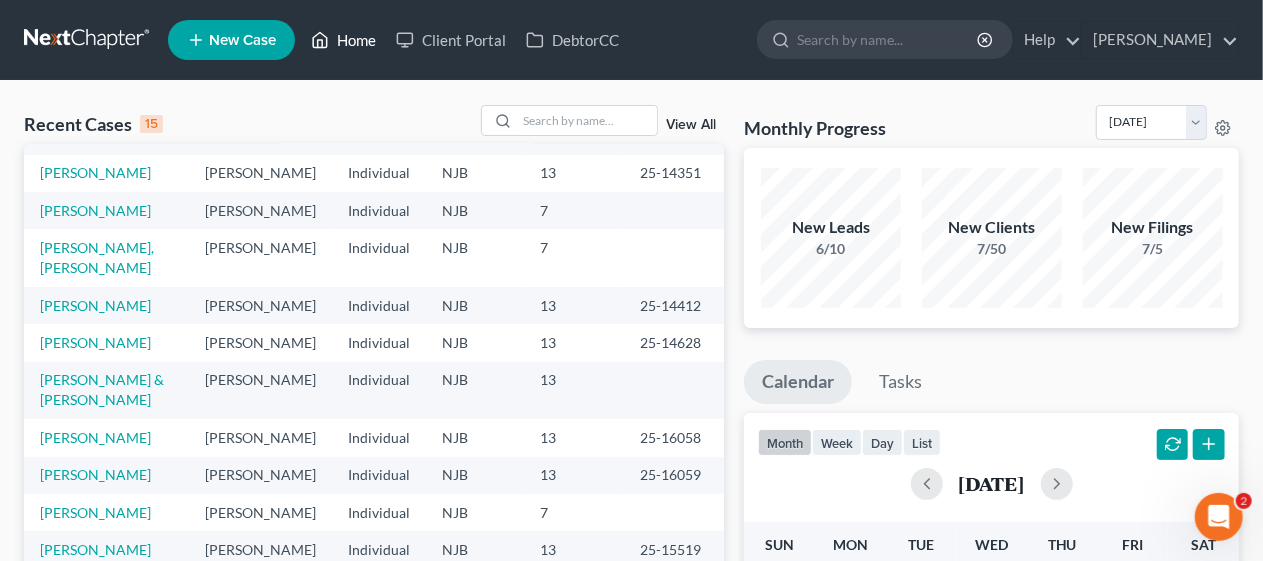 scroll, scrollTop: 200, scrollLeft: 0, axis: vertical 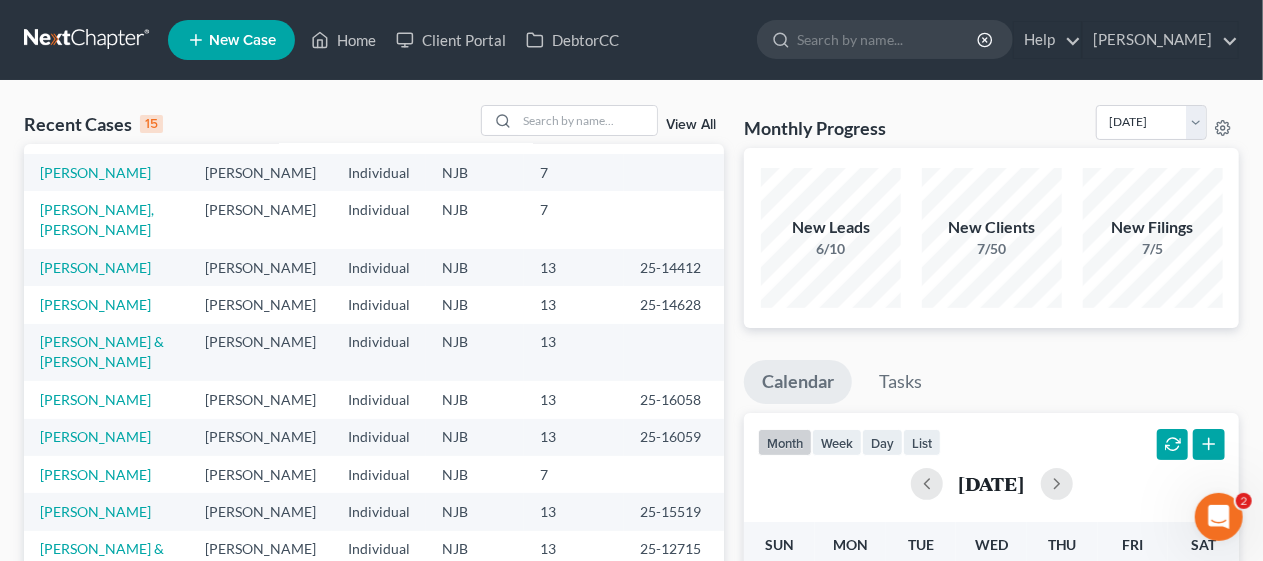 click on "[PERSON_NAME]" at bounding box center [95, 134] 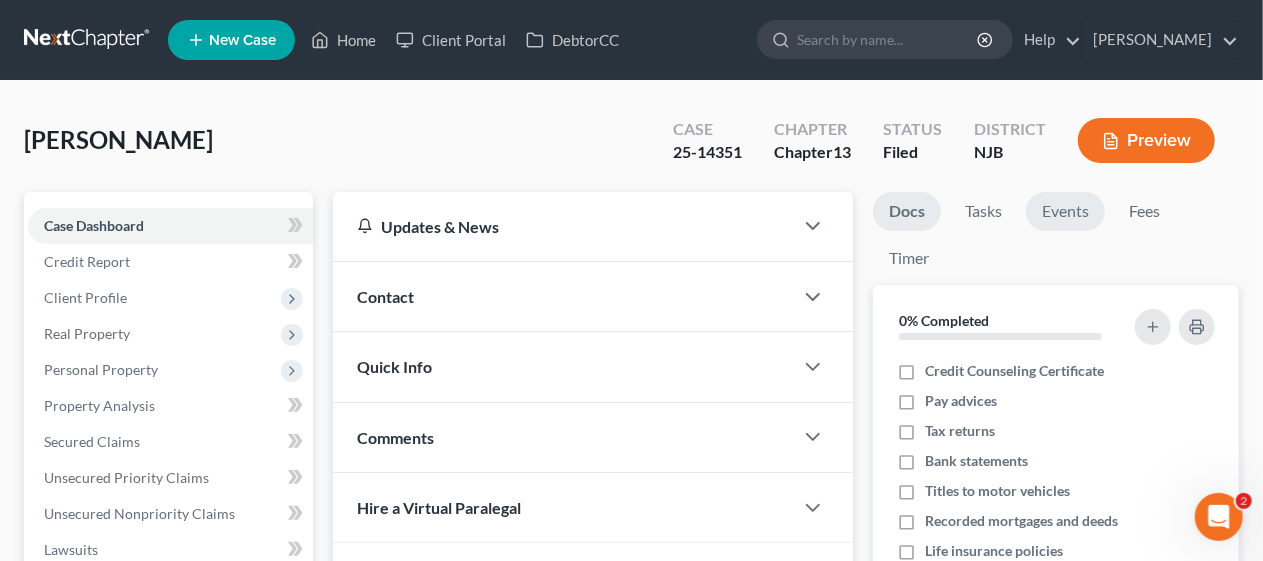 click on "Events" at bounding box center (1065, 211) 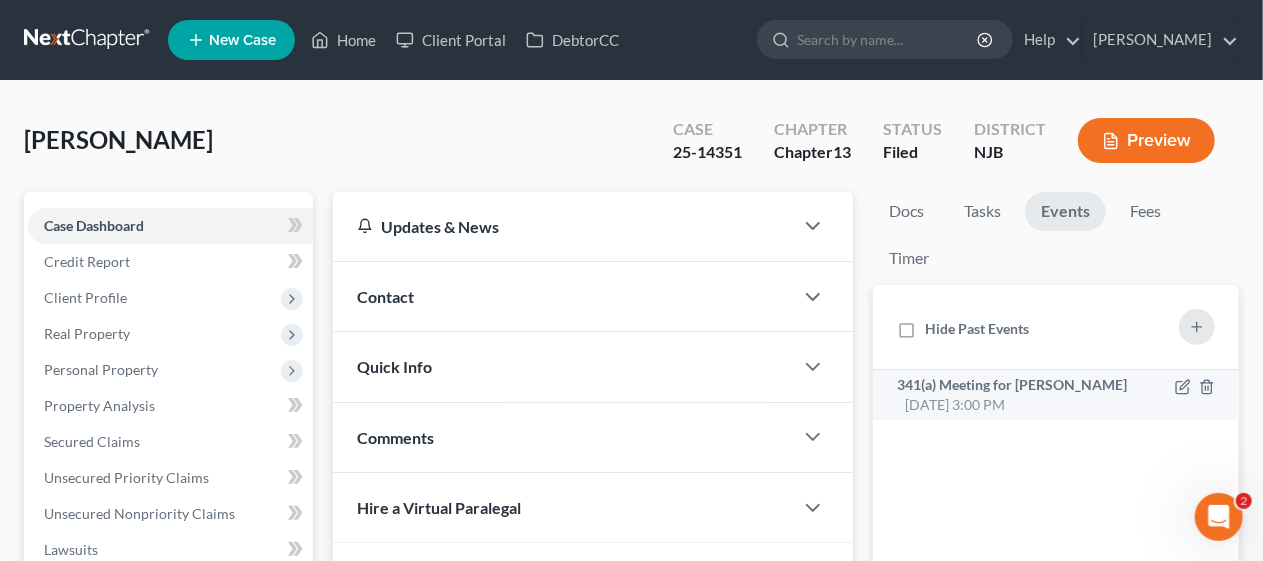 click on "341(a) Meeting for [PERSON_NAME]" at bounding box center [1012, 384] 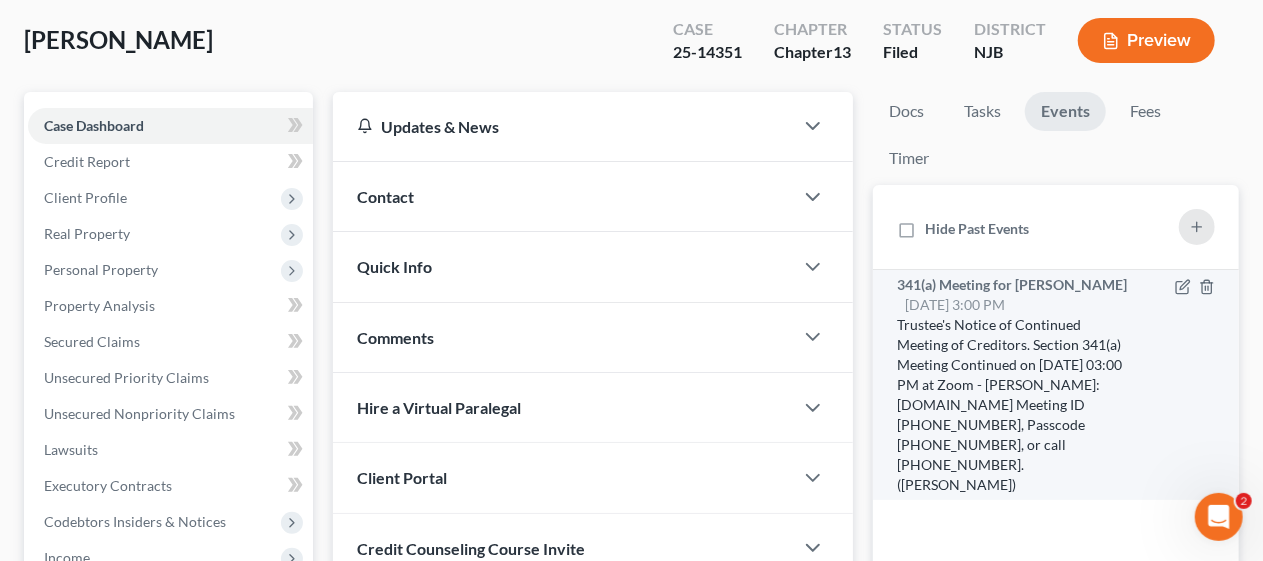 scroll, scrollTop: 0, scrollLeft: 0, axis: both 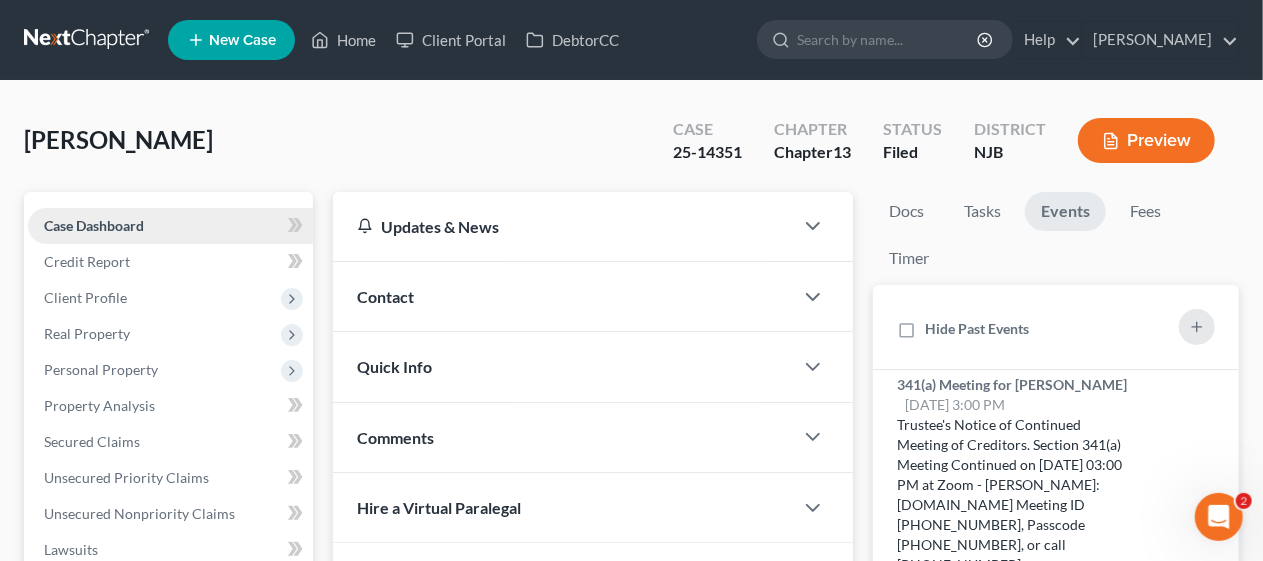 click on "Case Dashboard" at bounding box center [170, 226] 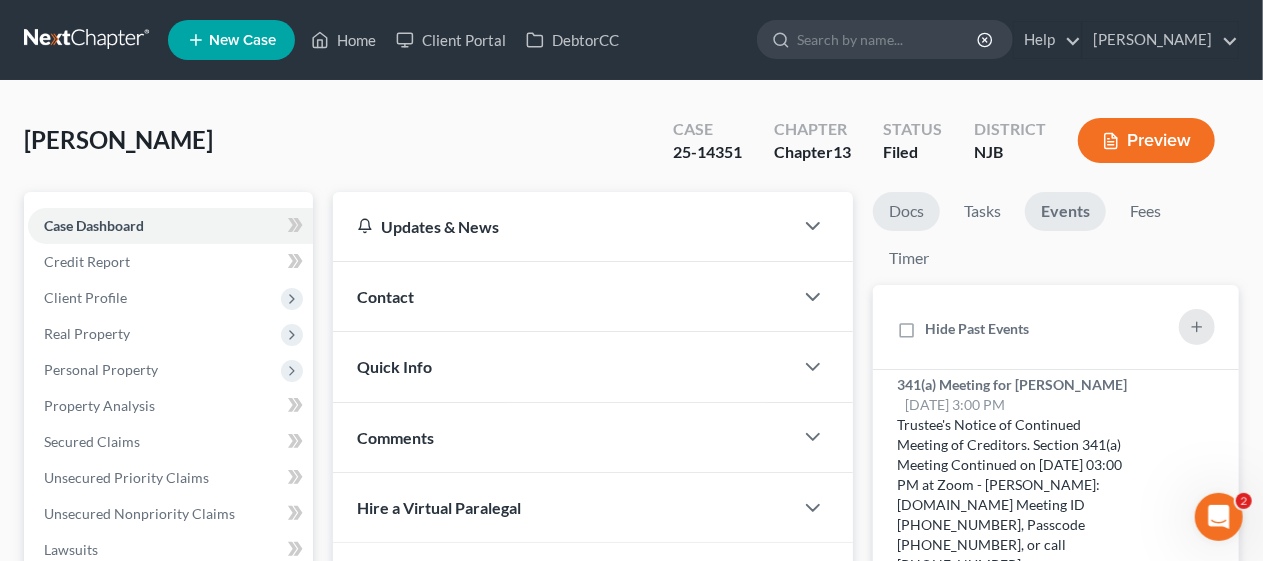 click on "Docs" at bounding box center [906, 211] 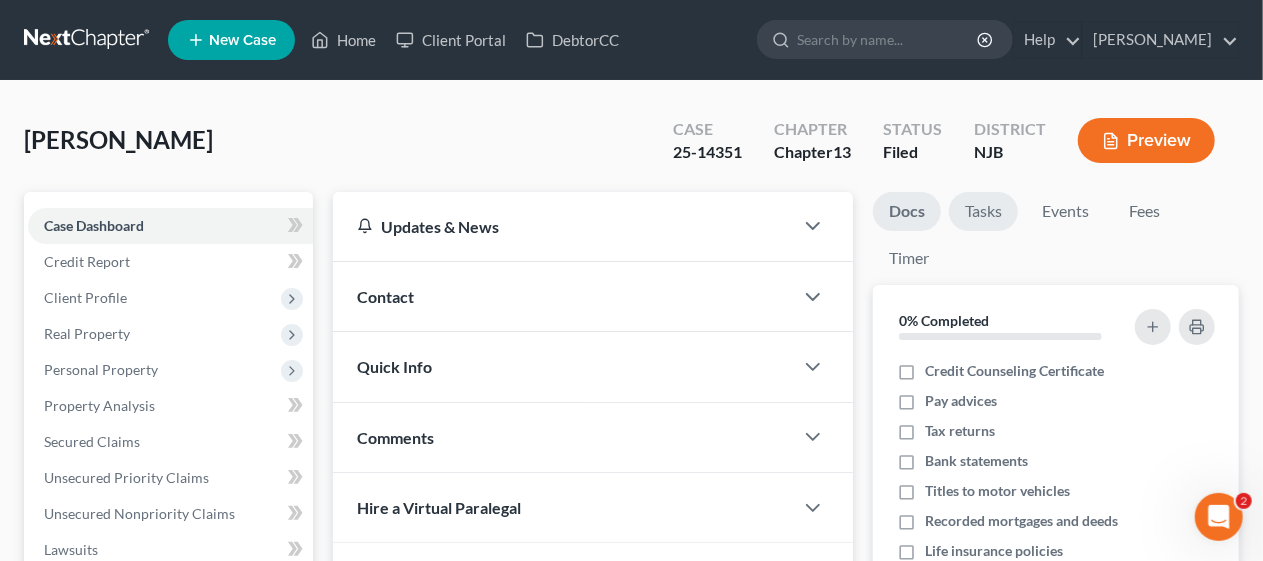 click on "Tasks" at bounding box center (983, 211) 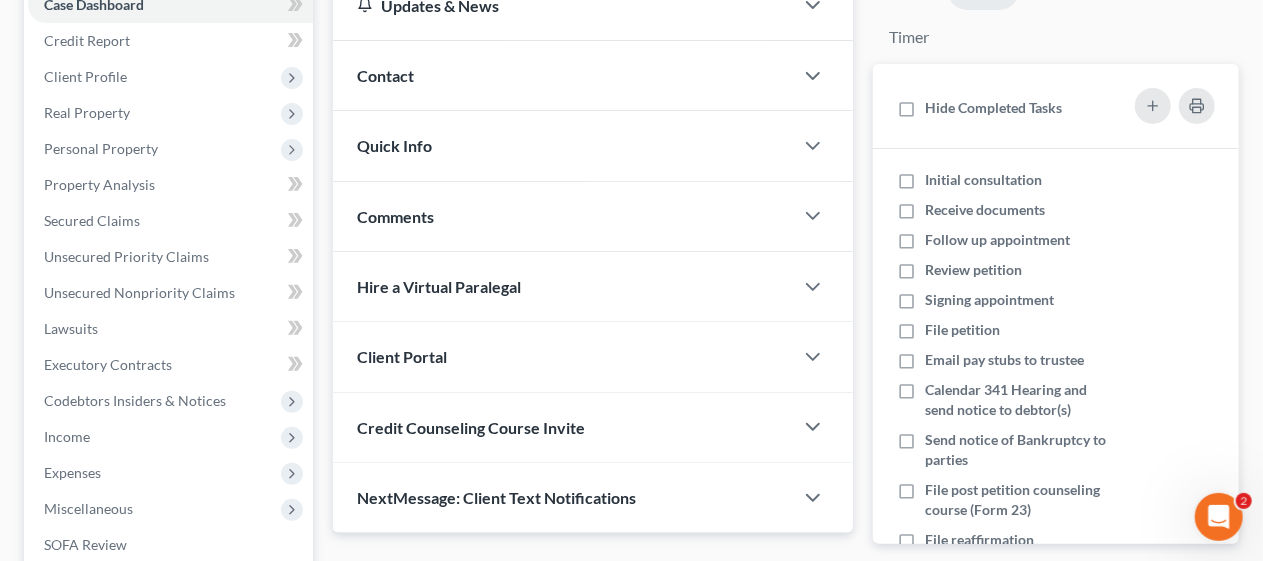 scroll, scrollTop: 300, scrollLeft: 0, axis: vertical 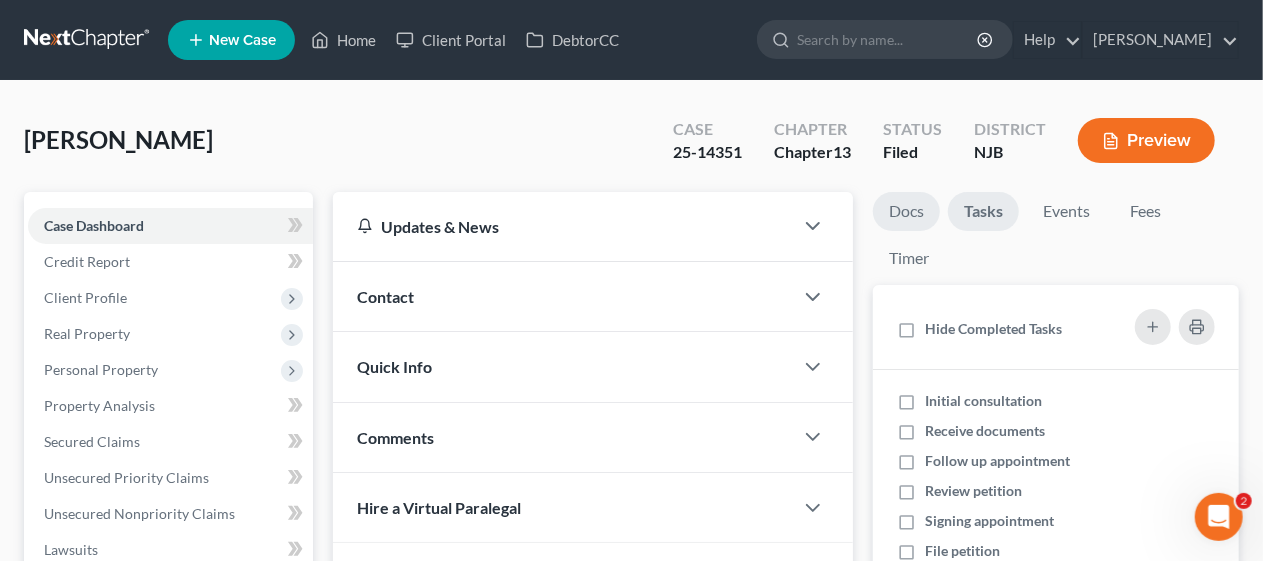 click on "Docs" at bounding box center [906, 211] 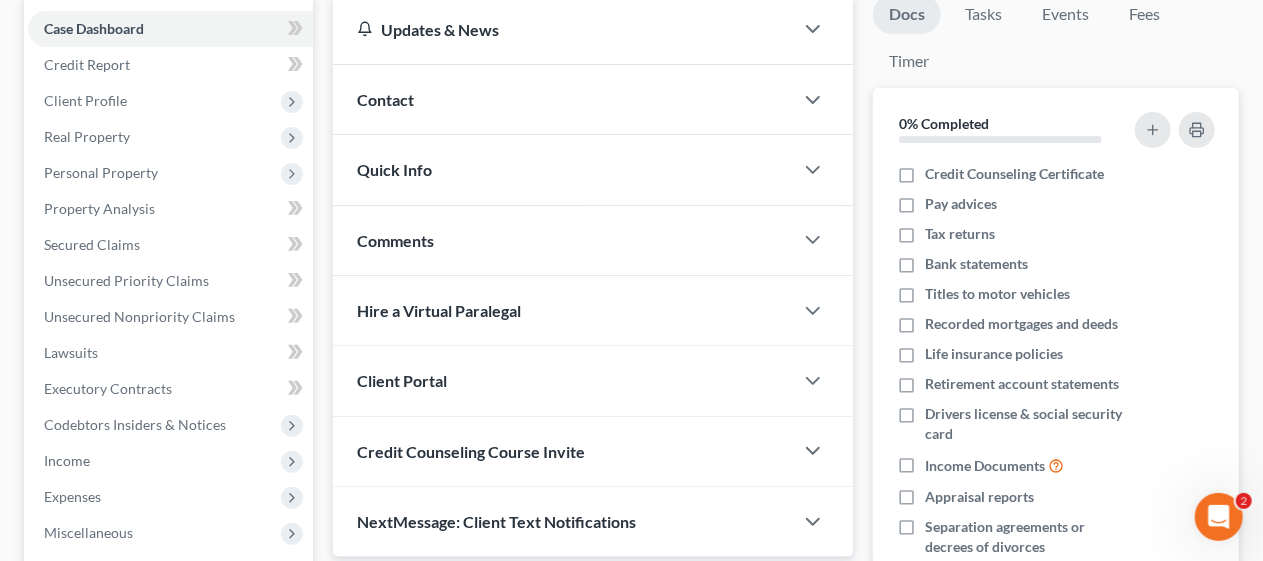 scroll, scrollTop: 200, scrollLeft: 0, axis: vertical 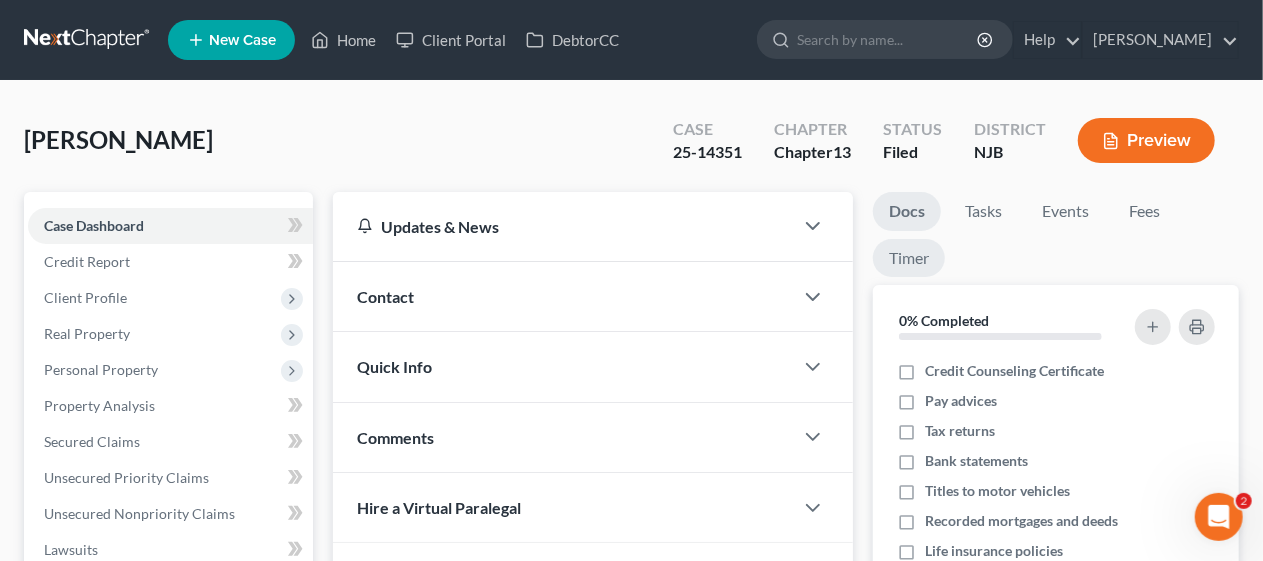 click on "Timer" at bounding box center [909, 258] 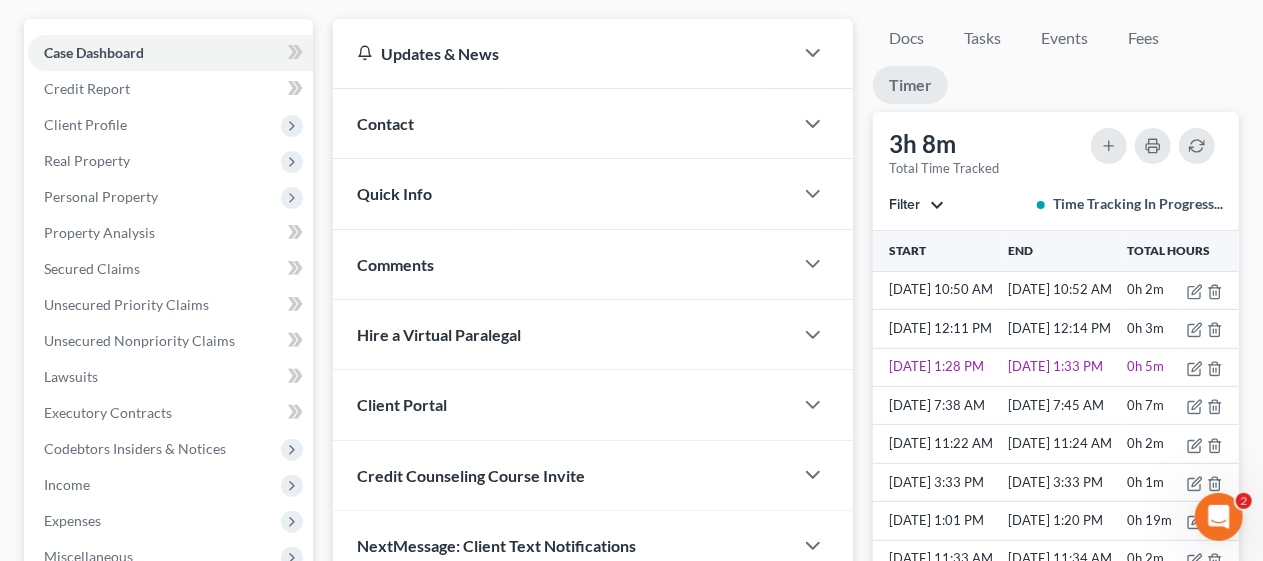 scroll, scrollTop: 200, scrollLeft: 0, axis: vertical 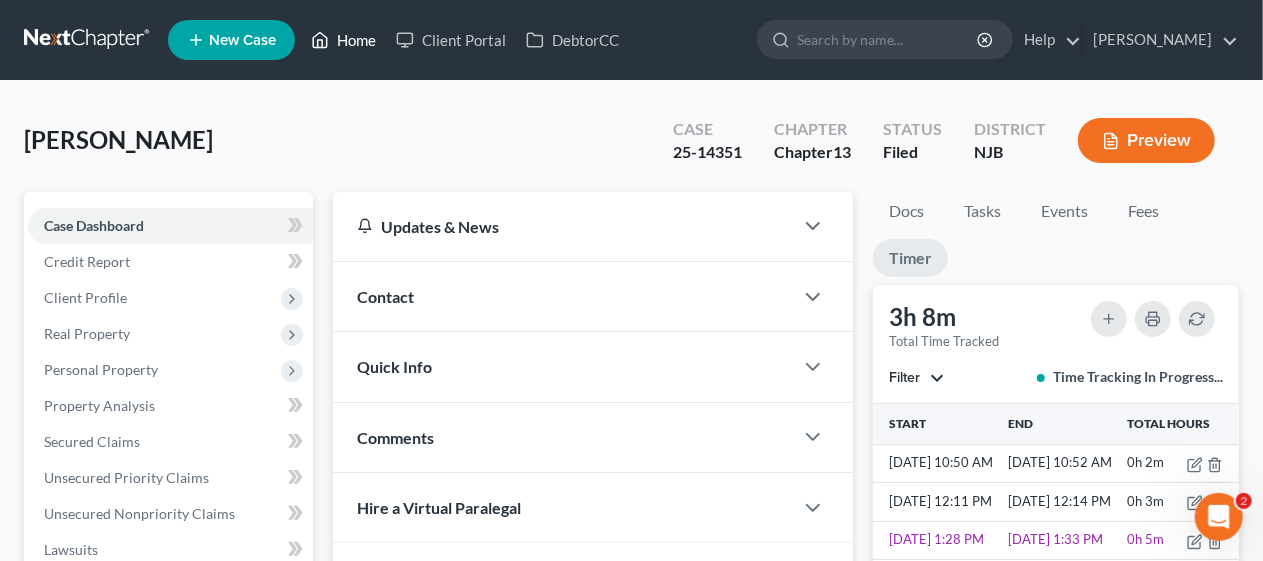 click on "Home" at bounding box center (343, 40) 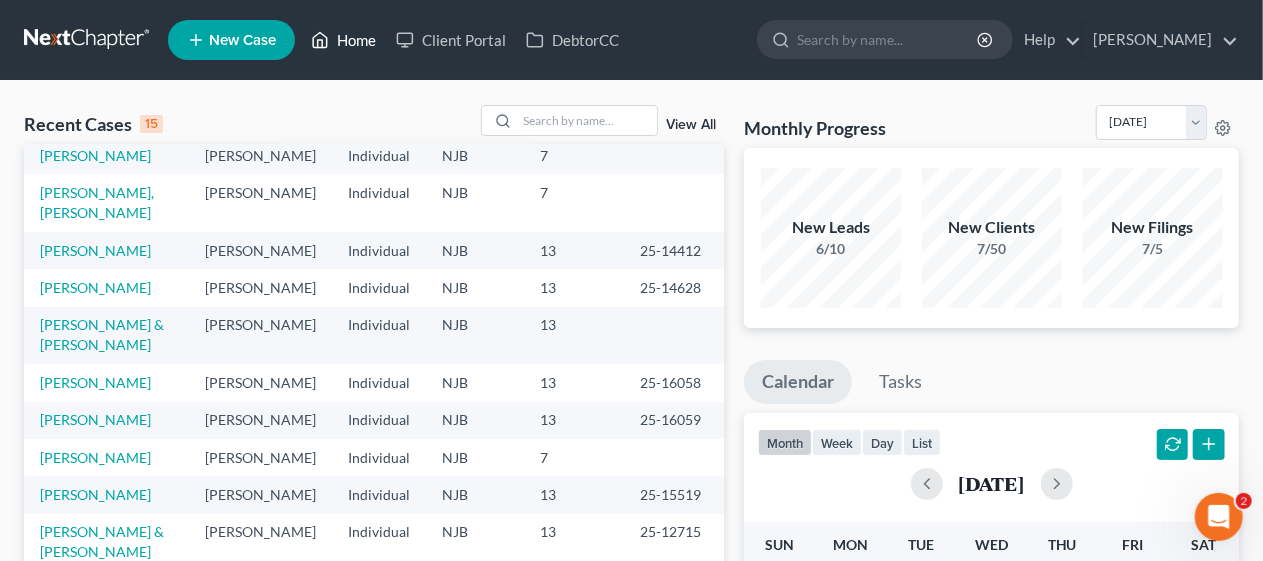 scroll, scrollTop: 437, scrollLeft: 0, axis: vertical 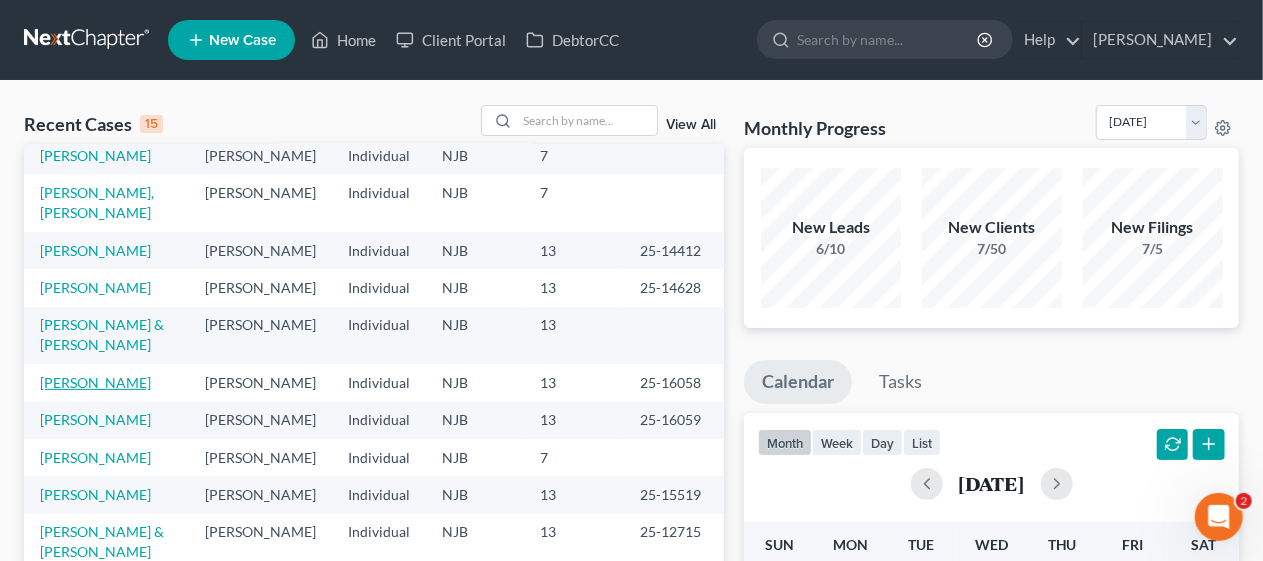 click on "[PERSON_NAME]" at bounding box center (95, 382) 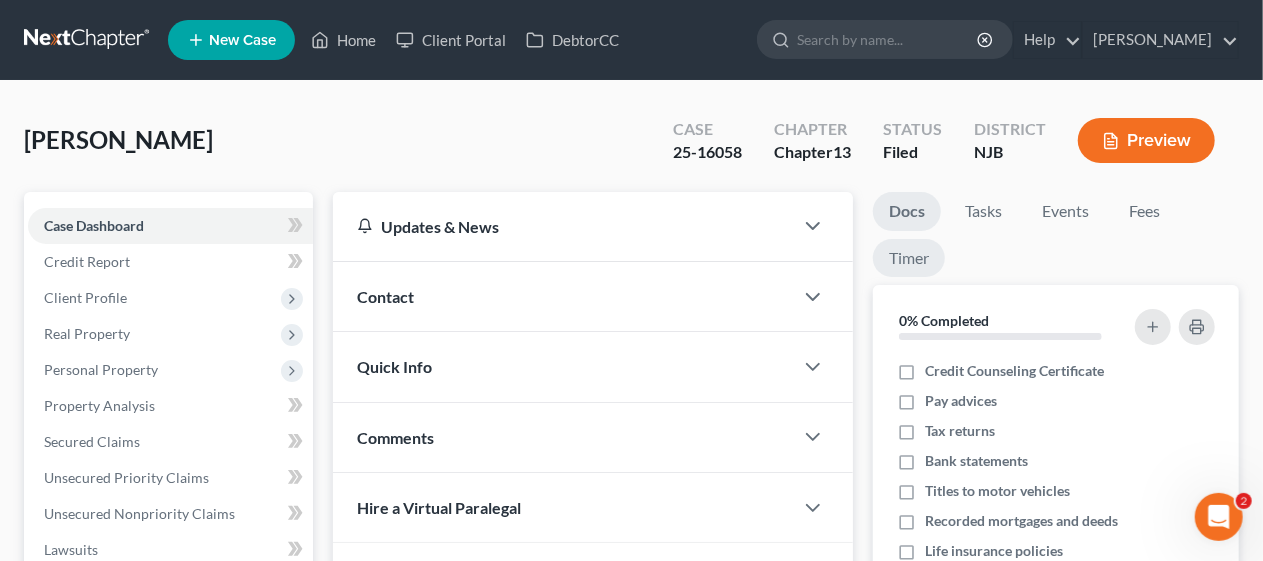 click on "Timer" at bounding box center [909, 258] 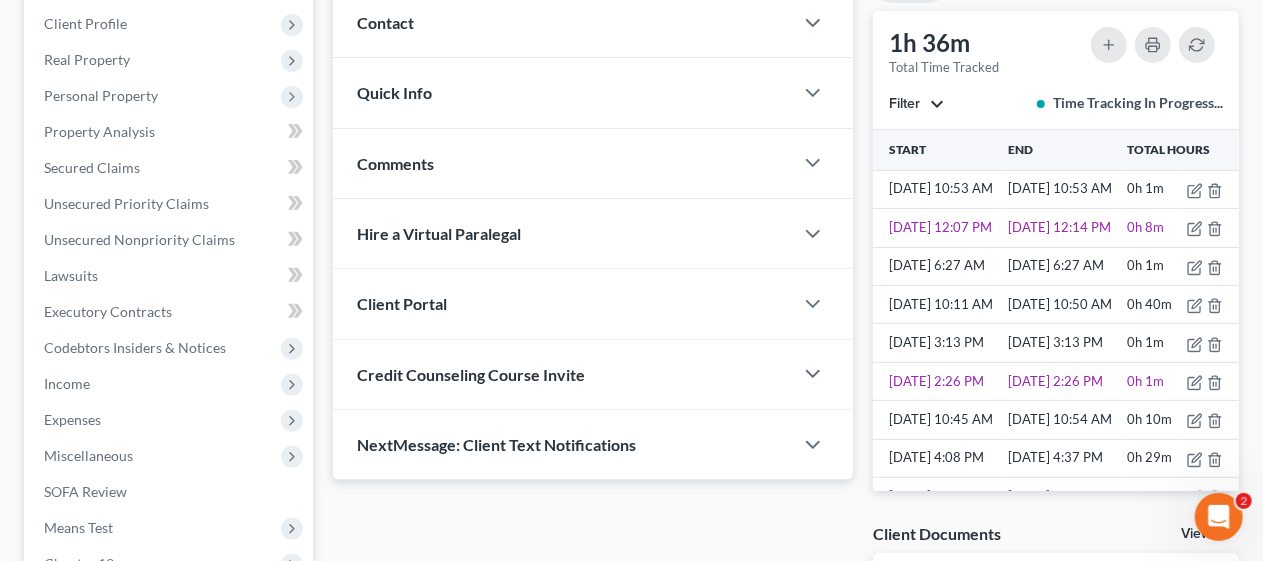 scroll, scrollTop: 300, scrollLeft: 0, axis: vertical 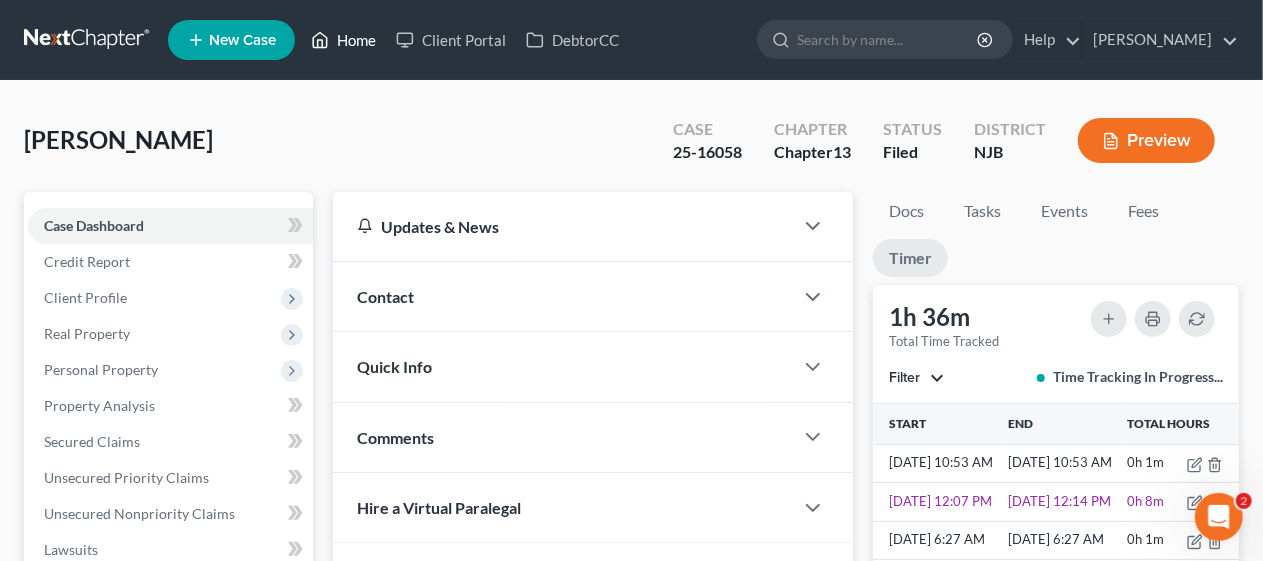 click on "Home" at bounding box center [343, 40] 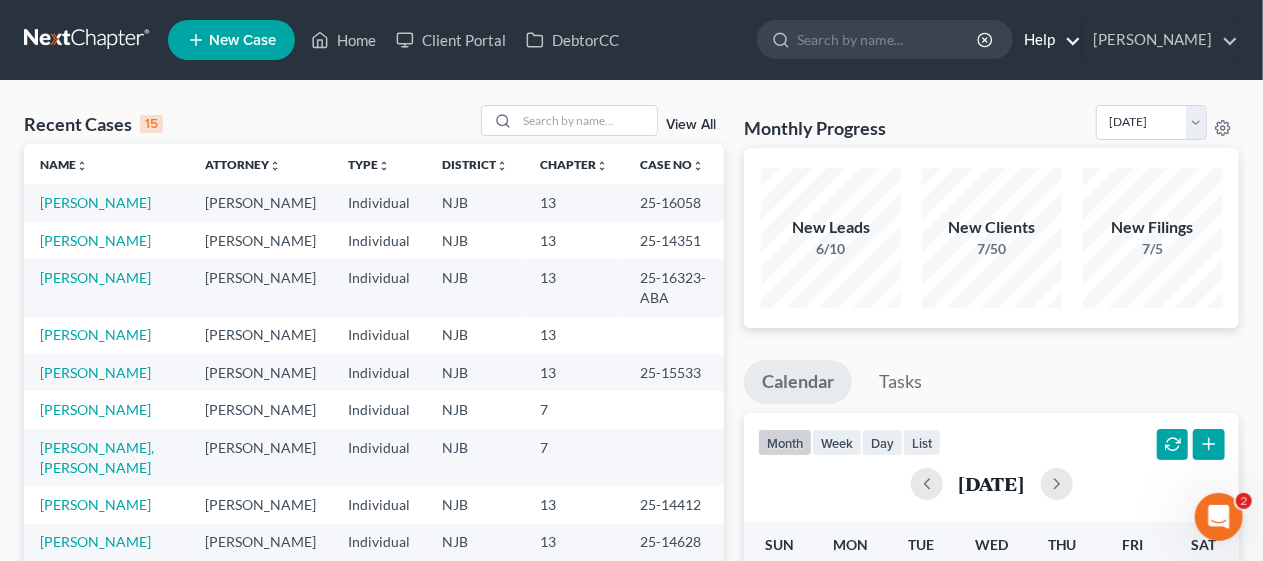 click on "Help" at bounding box center (1047, 40) 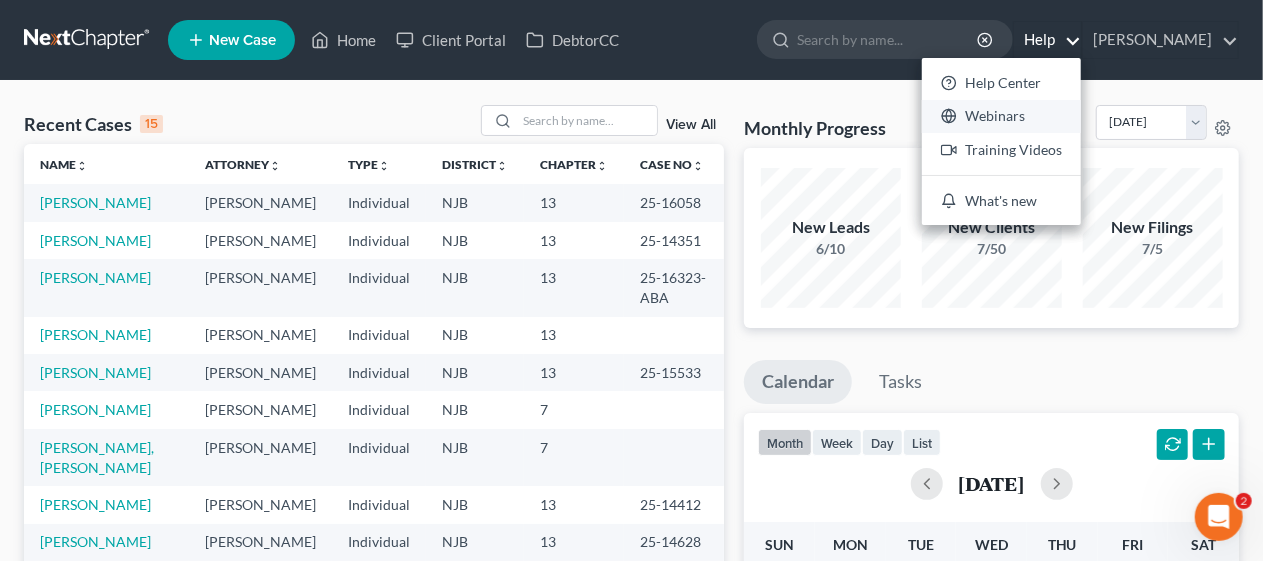 click on "Webinars" at bounding box center (1001, 117) 